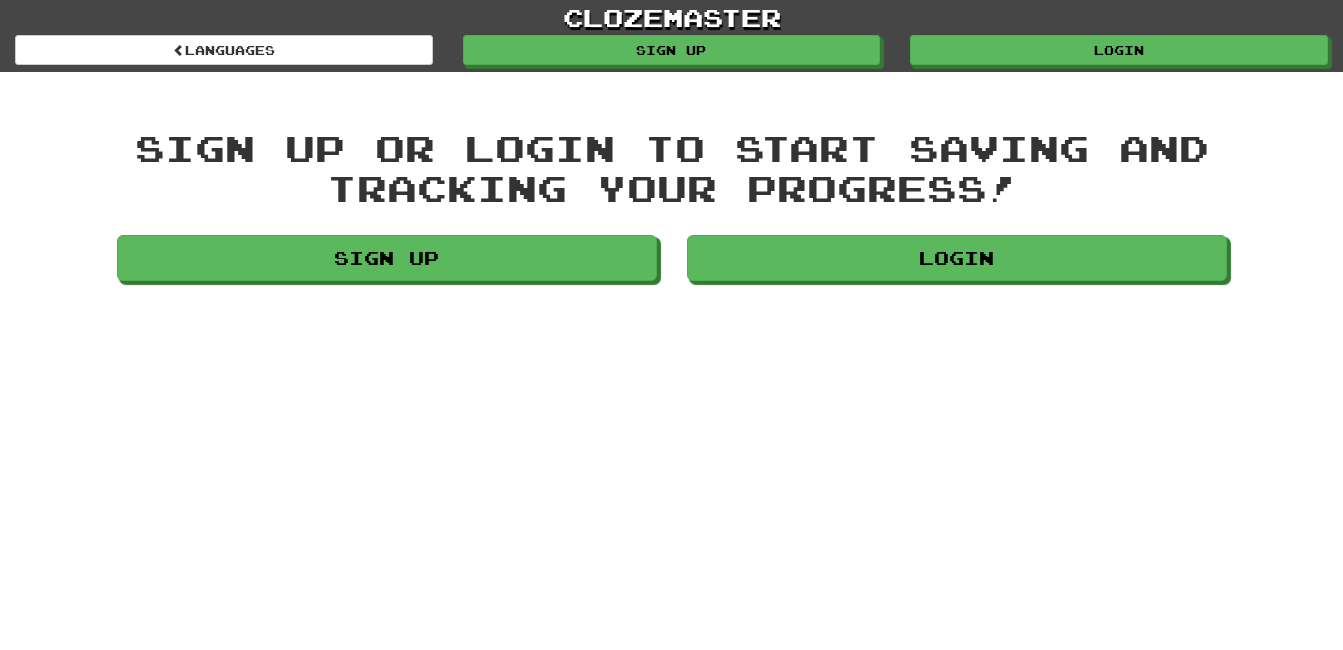 scroll, scrollTop: 0, scrollLeft: 0, axis: both 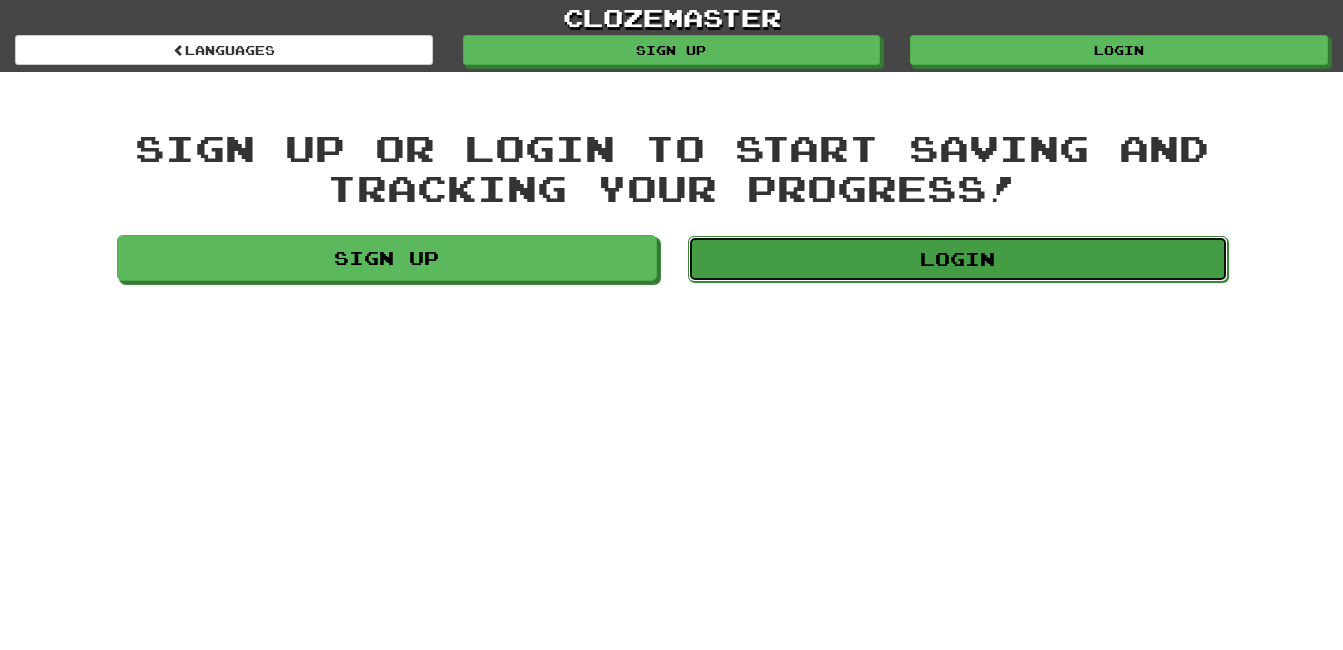 drag, startPoint x: 0, startPoint y: 0, endPoint x: 845, endPoint y: 261, distance: 884.3902 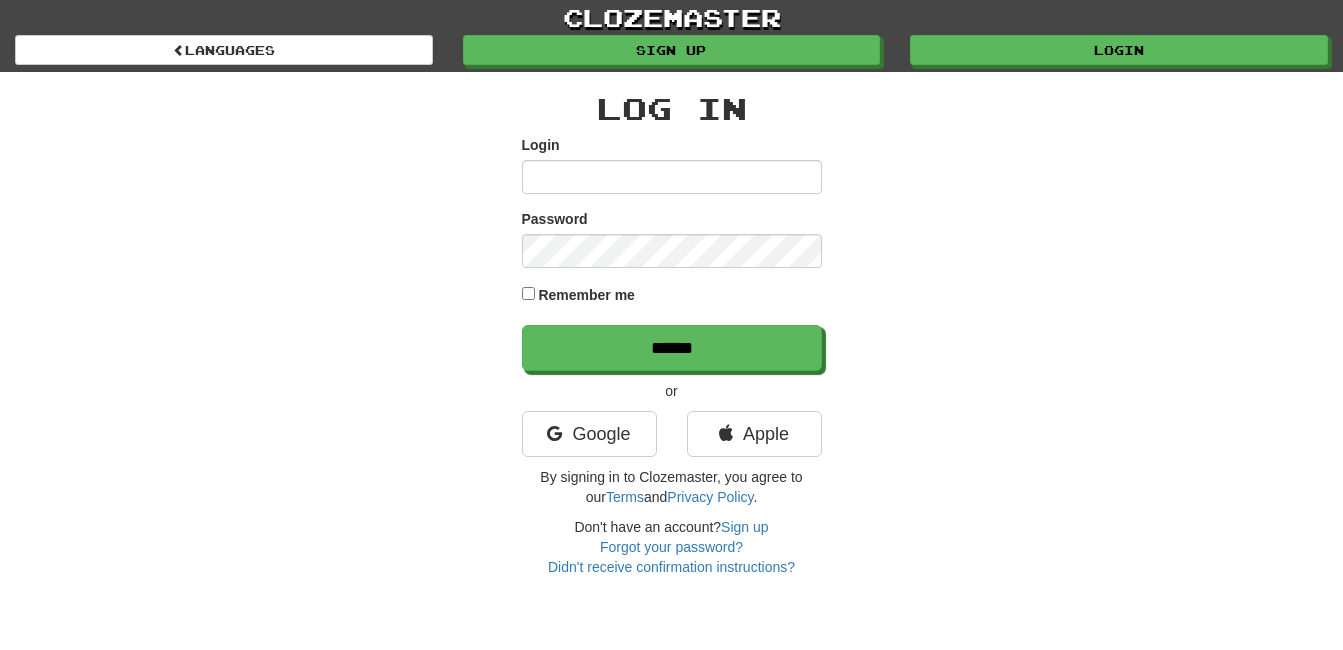 scroll, scrollTop: 0, scrollLeft: 0, axis: both 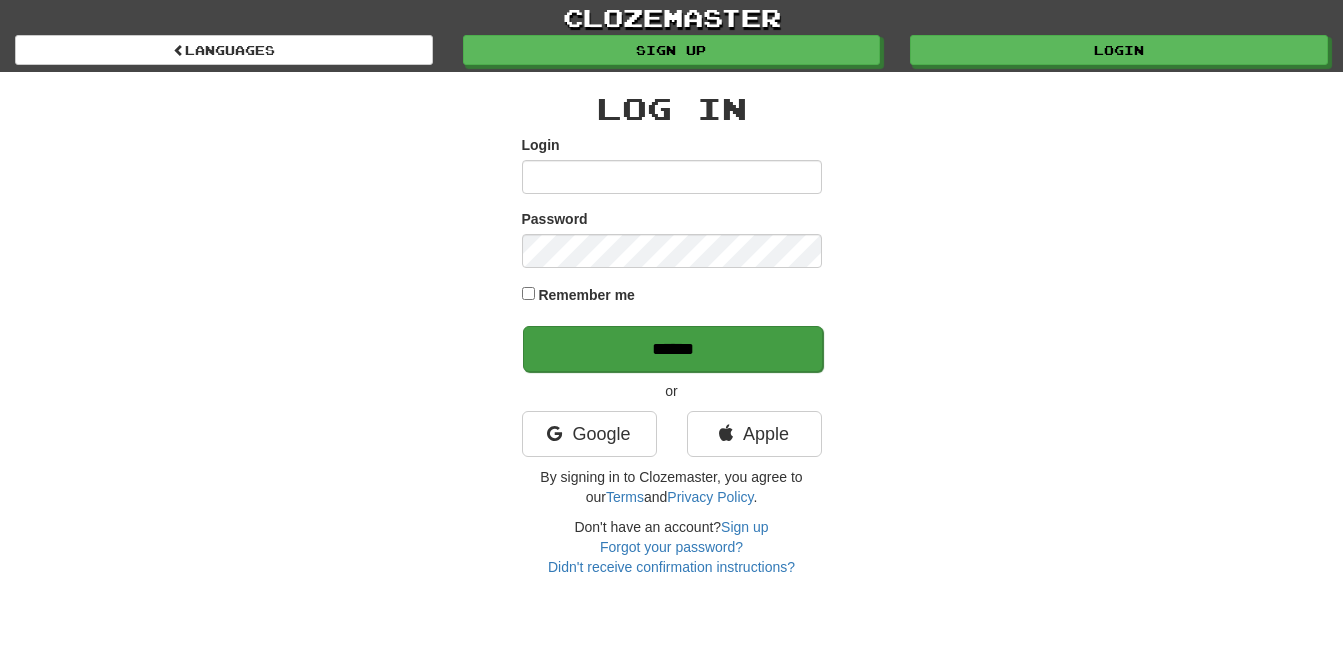 type on "**********" 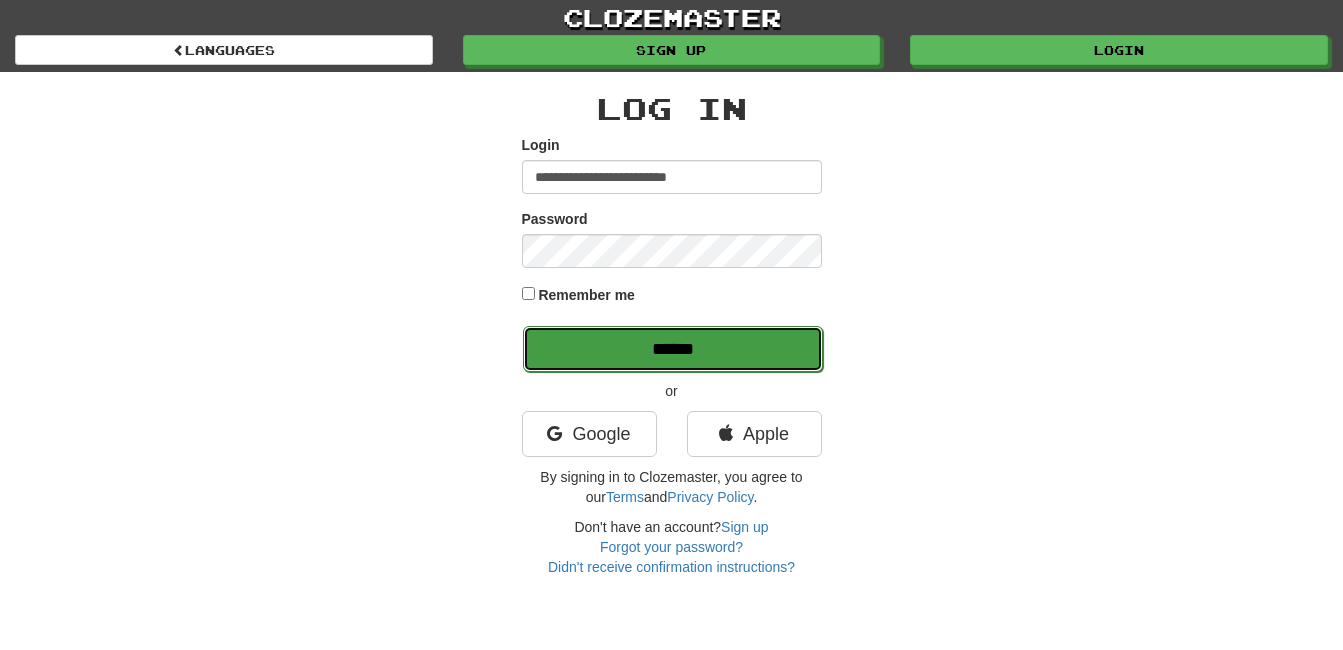 click on "******" at bounding box center [673, 349] 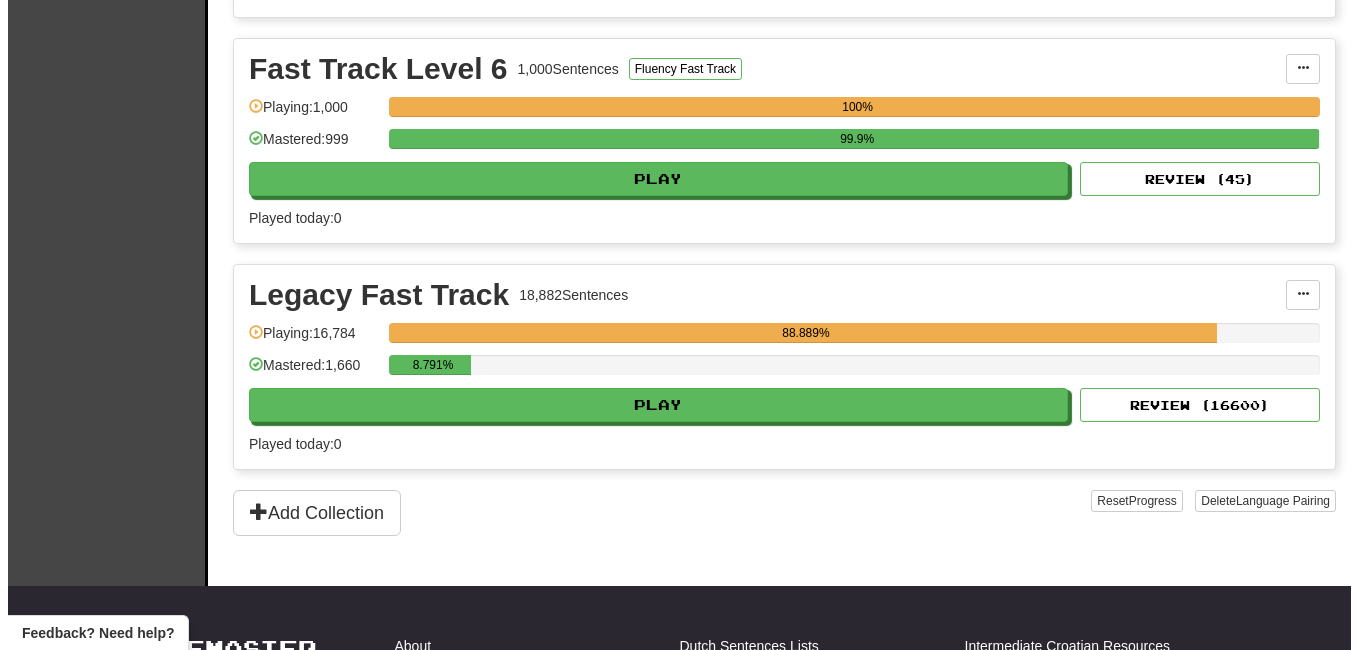 scroll, scrollTop: 1554, scrollLeft: 0, axis: vertical 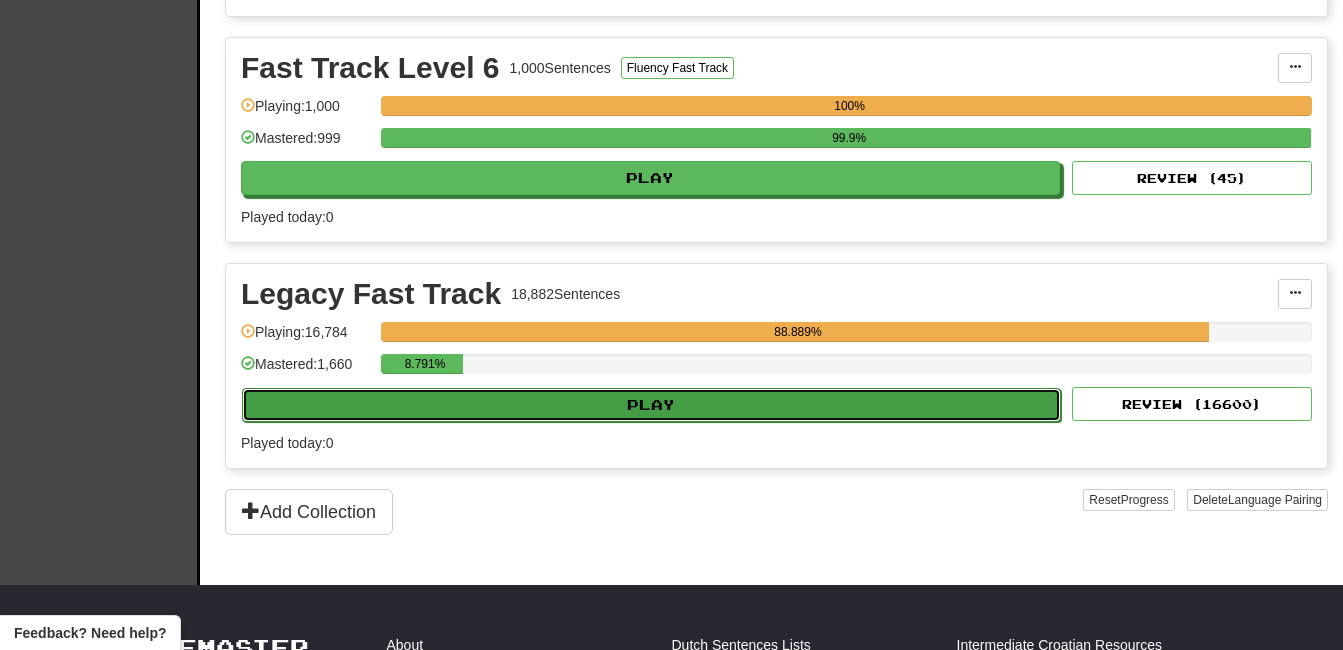 click on "Play" at bounding box center [651, 405] 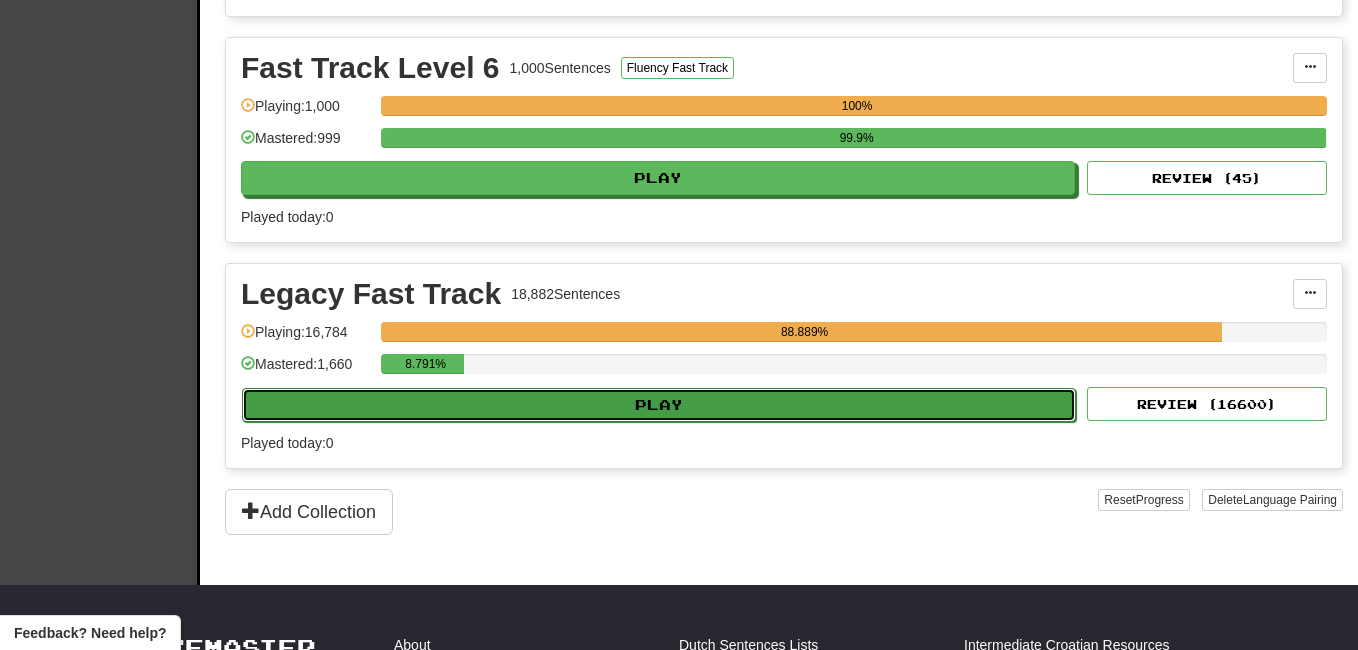 select on "**" 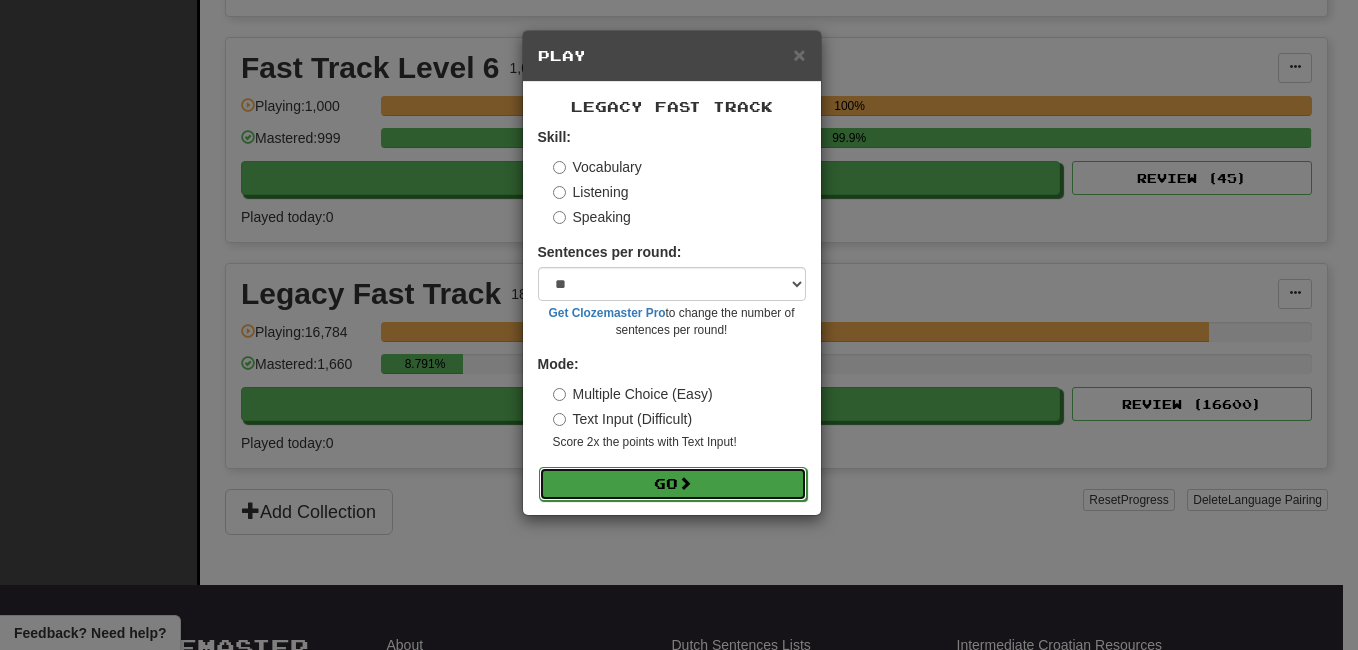 click on "Go" at bounding box center (673, 484) 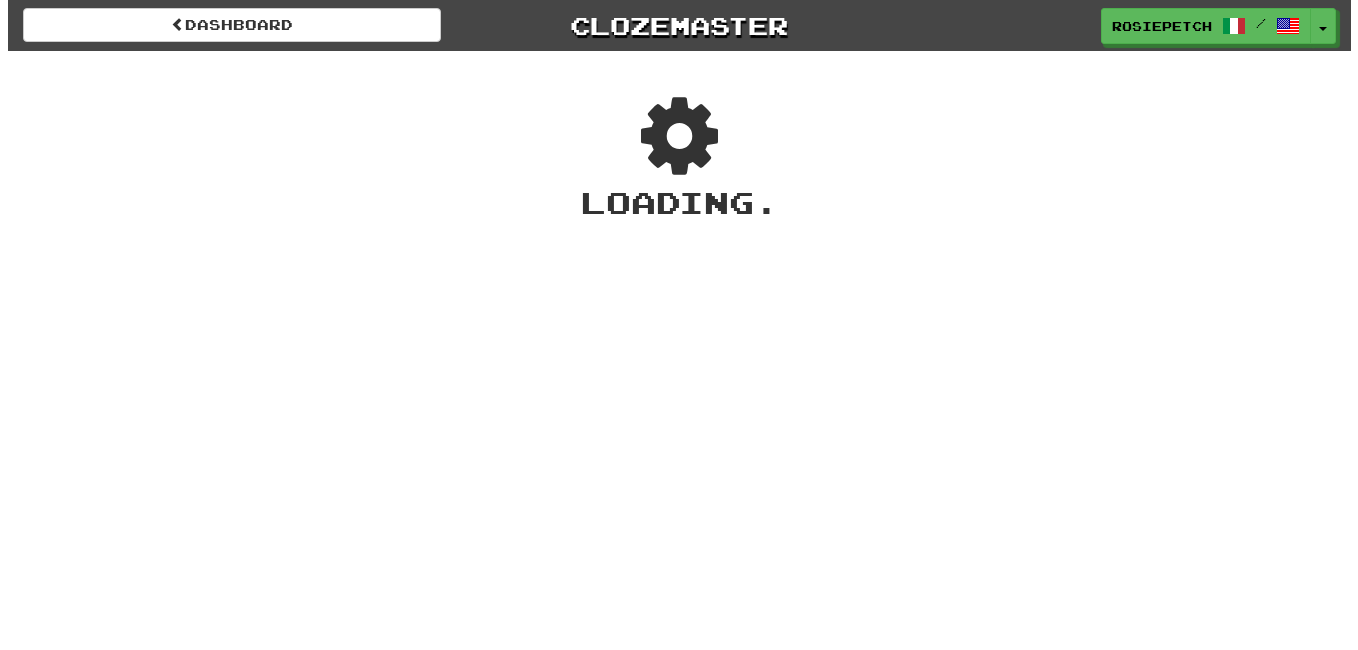 scroll, scrollTop: 0, scrollLeft: 0, axis: both 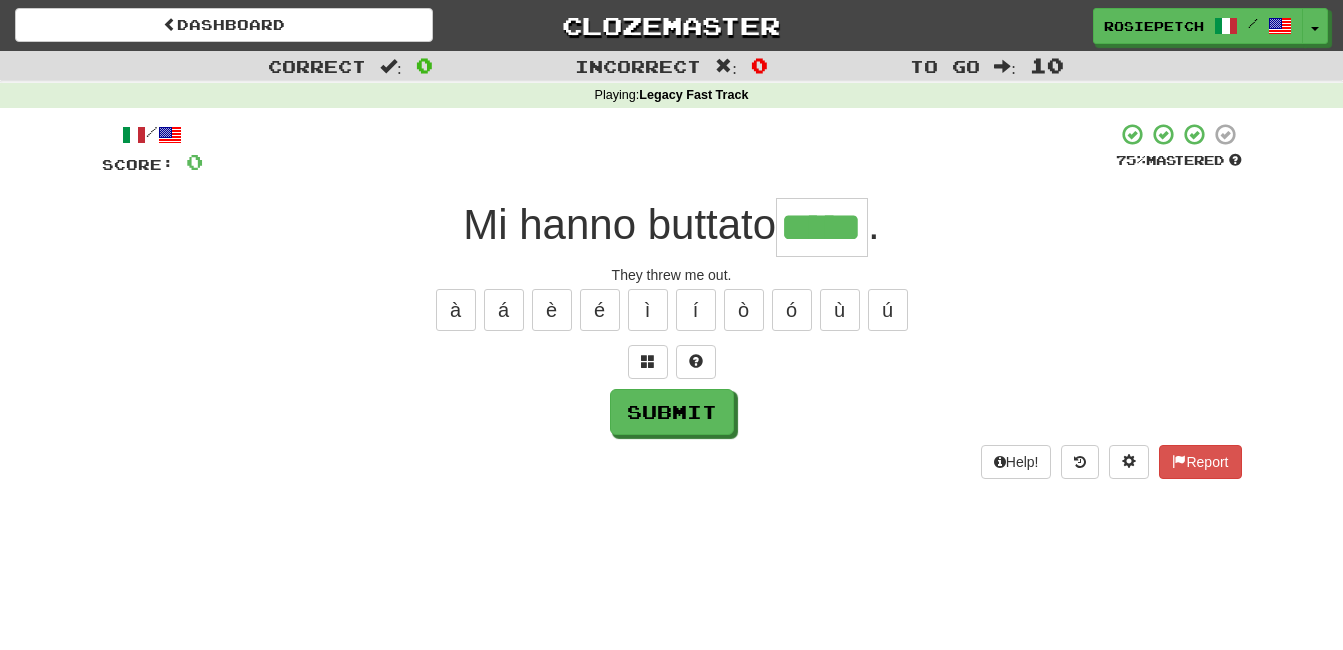 type on "*****" 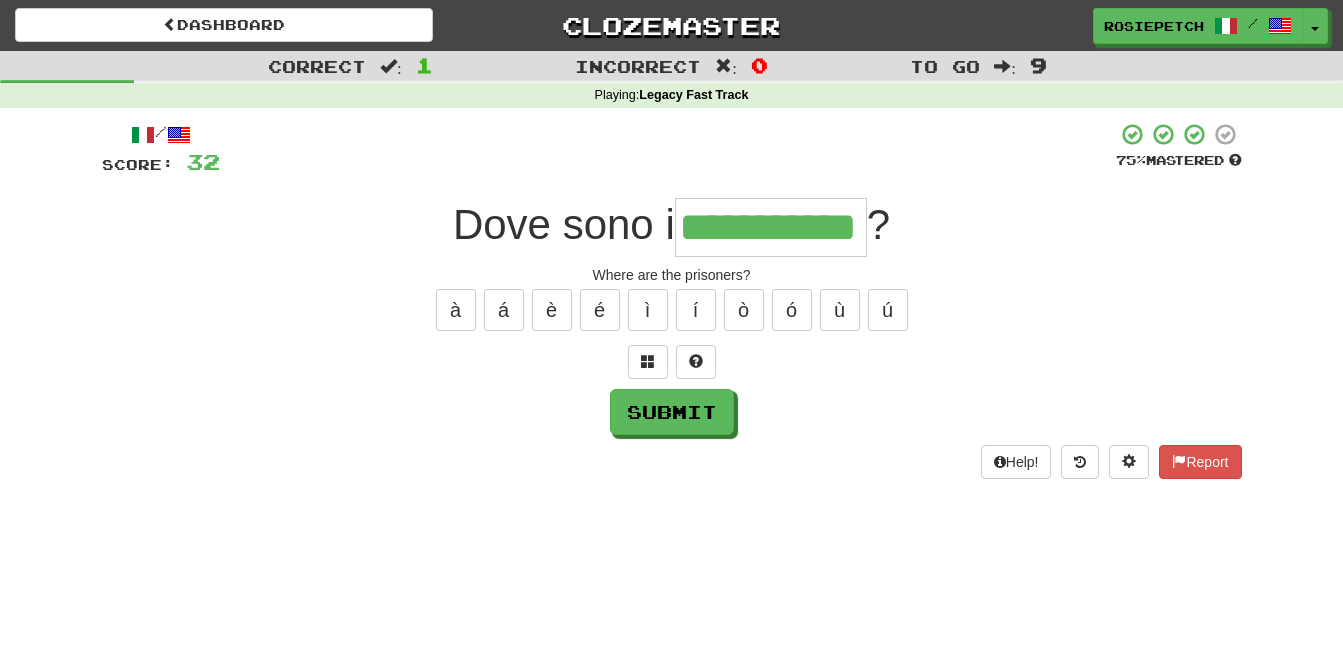 type on "**********" 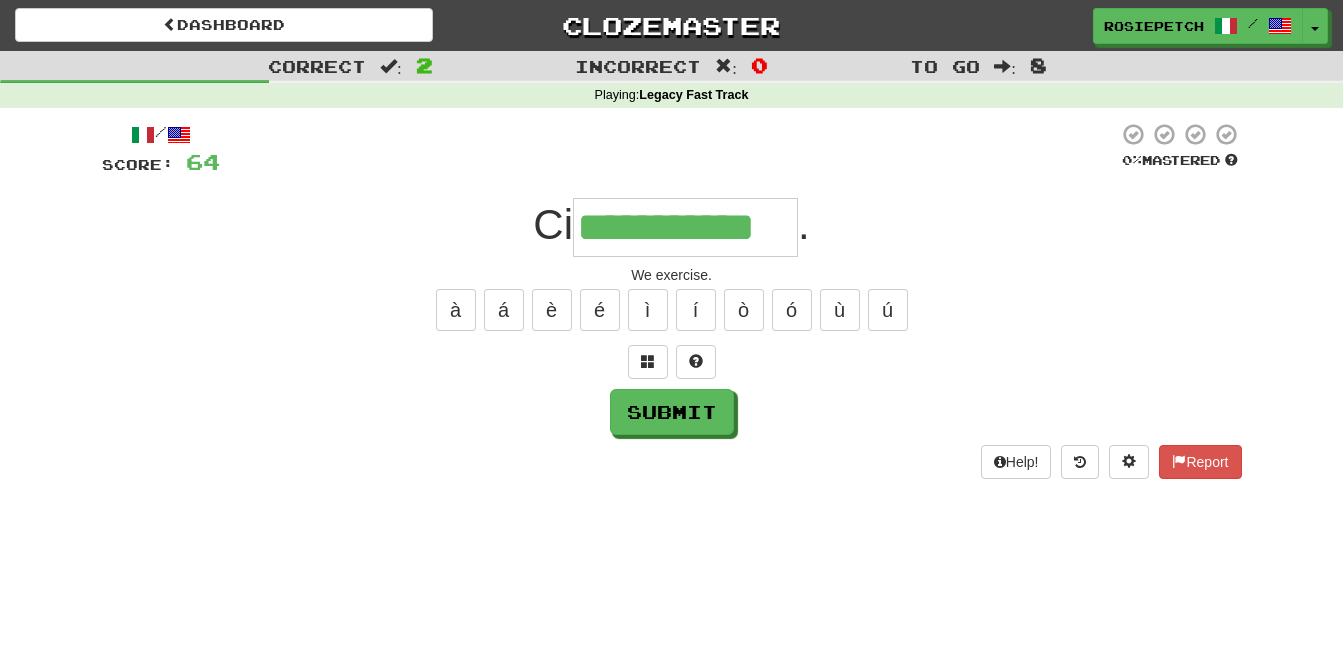 type on "**********" 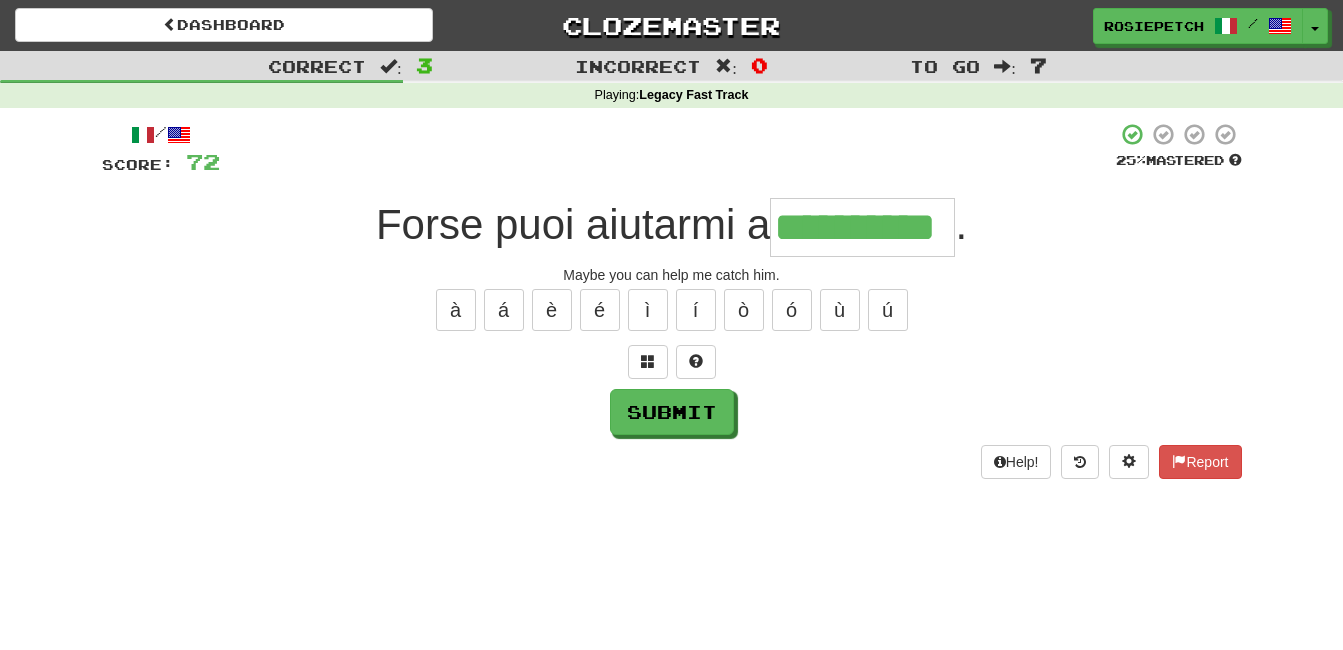 type on "**********" 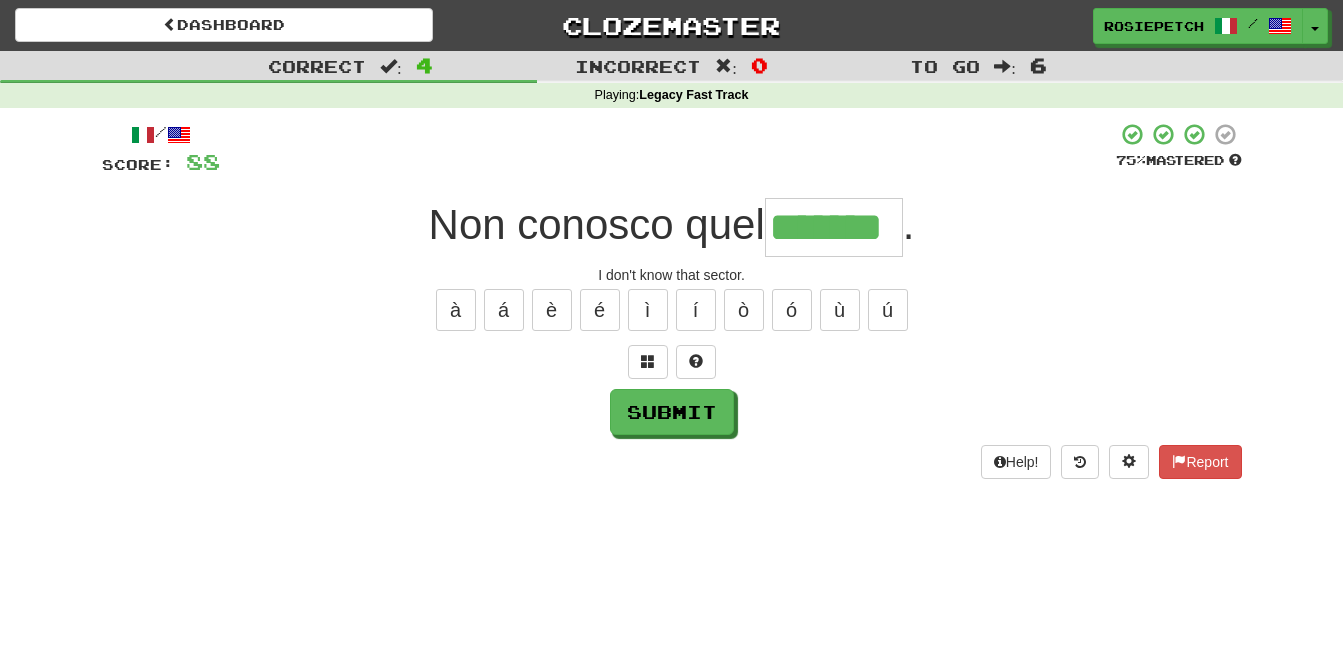 type on "*******" 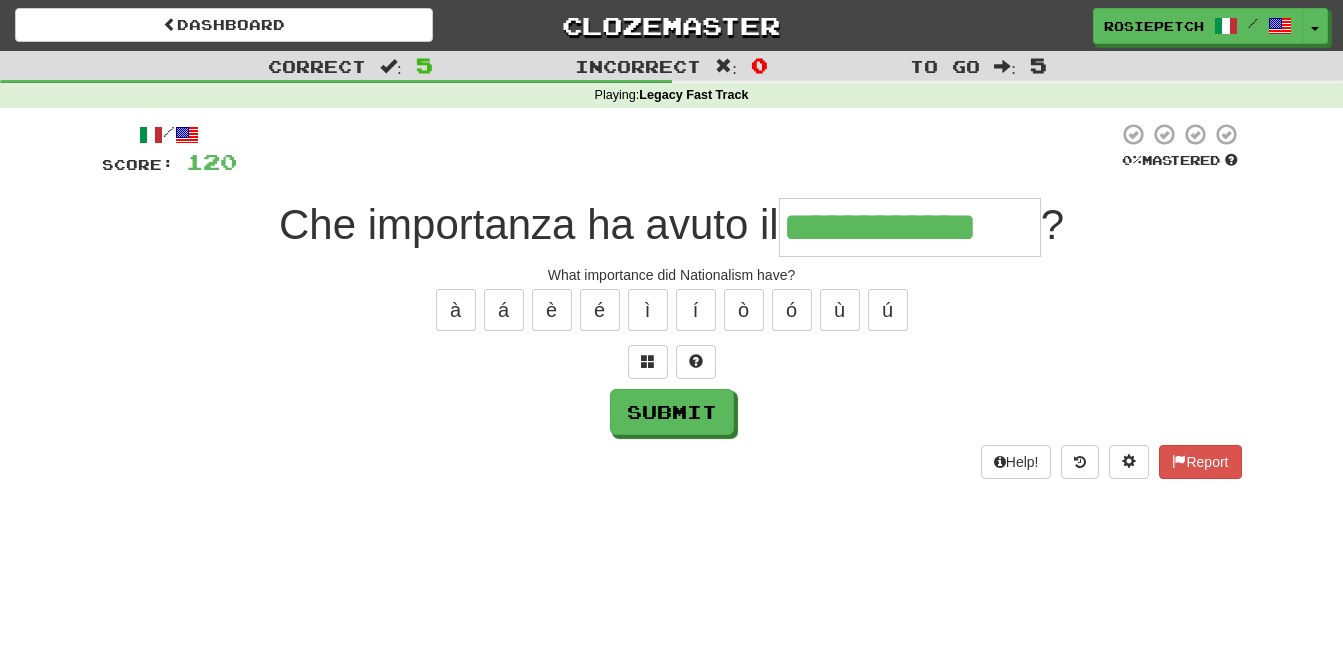 type on "**********" 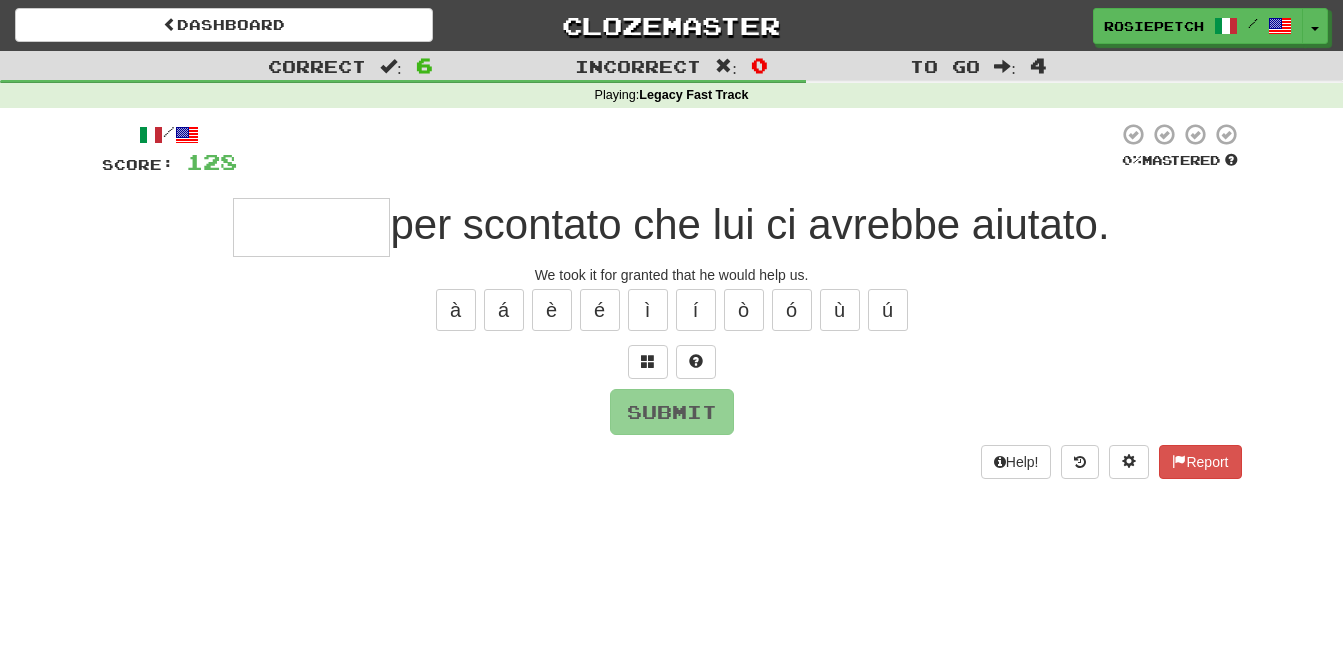 type on "*" 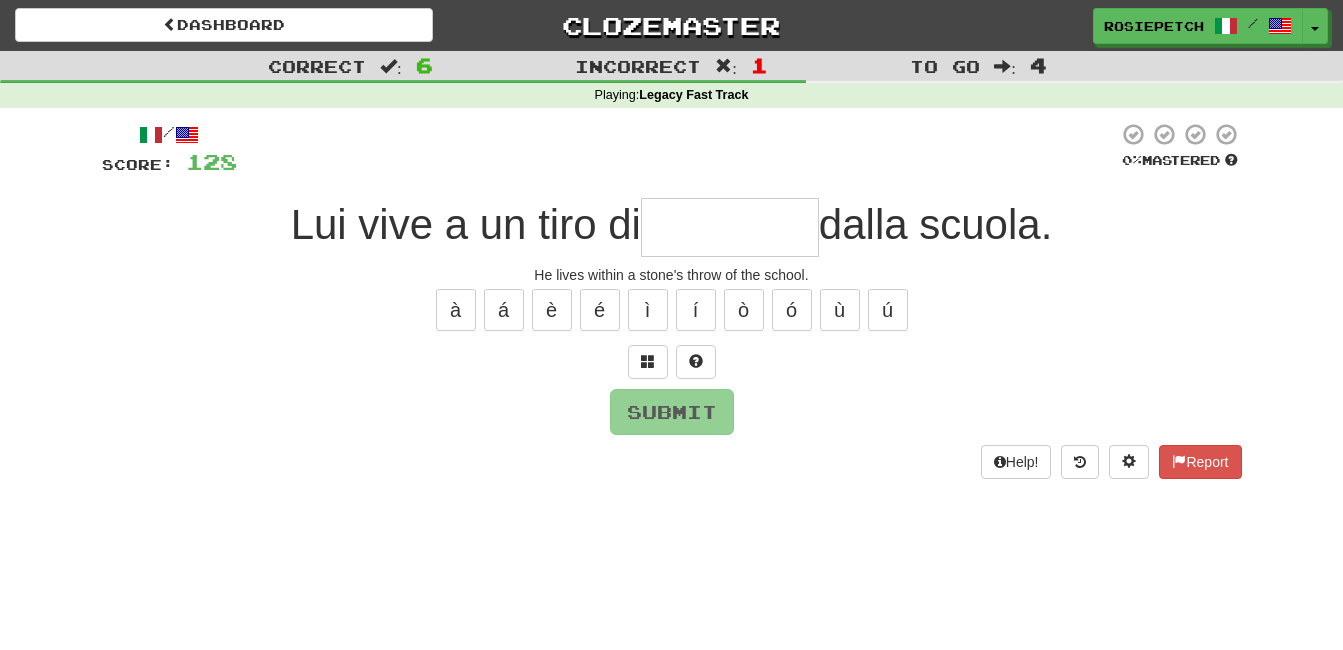 type on "*" 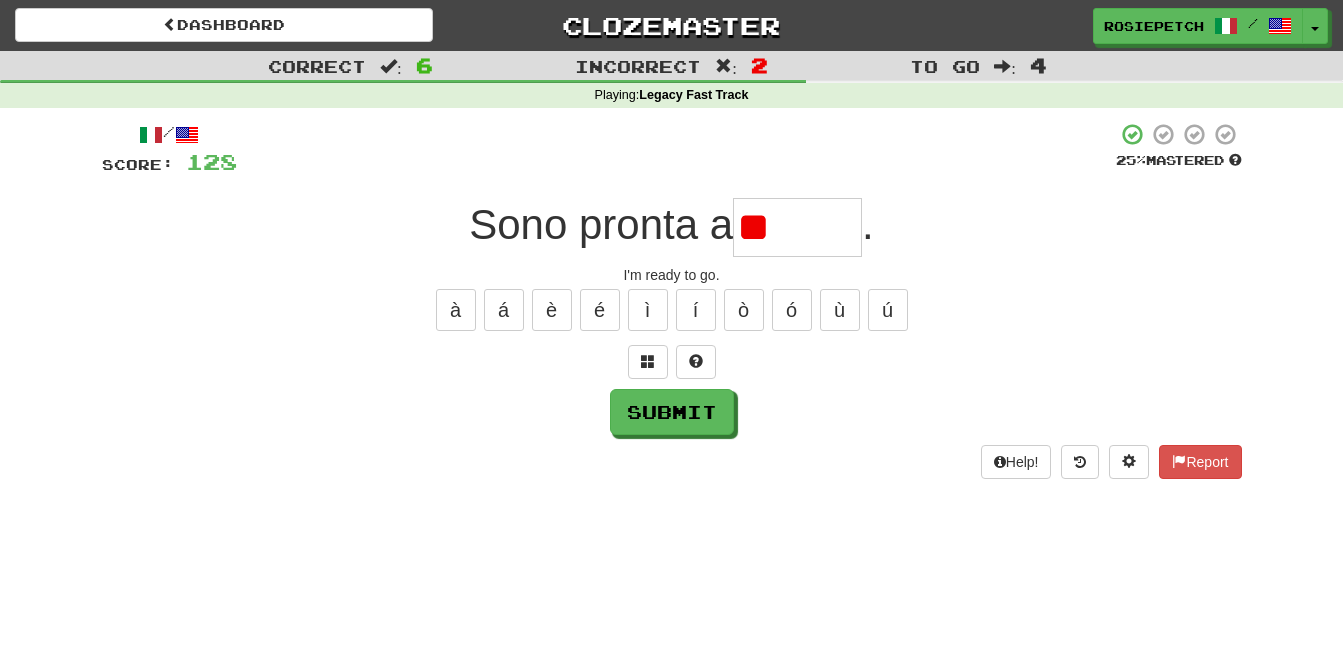 type on "*" 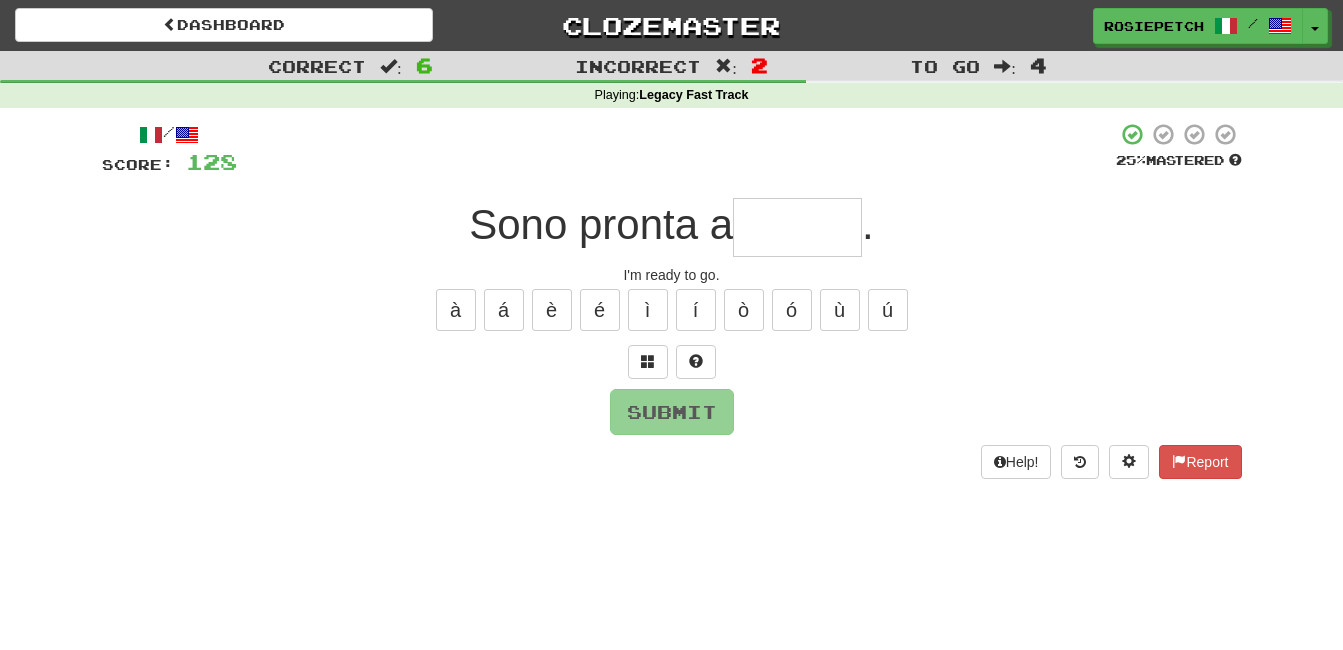 type on "*" 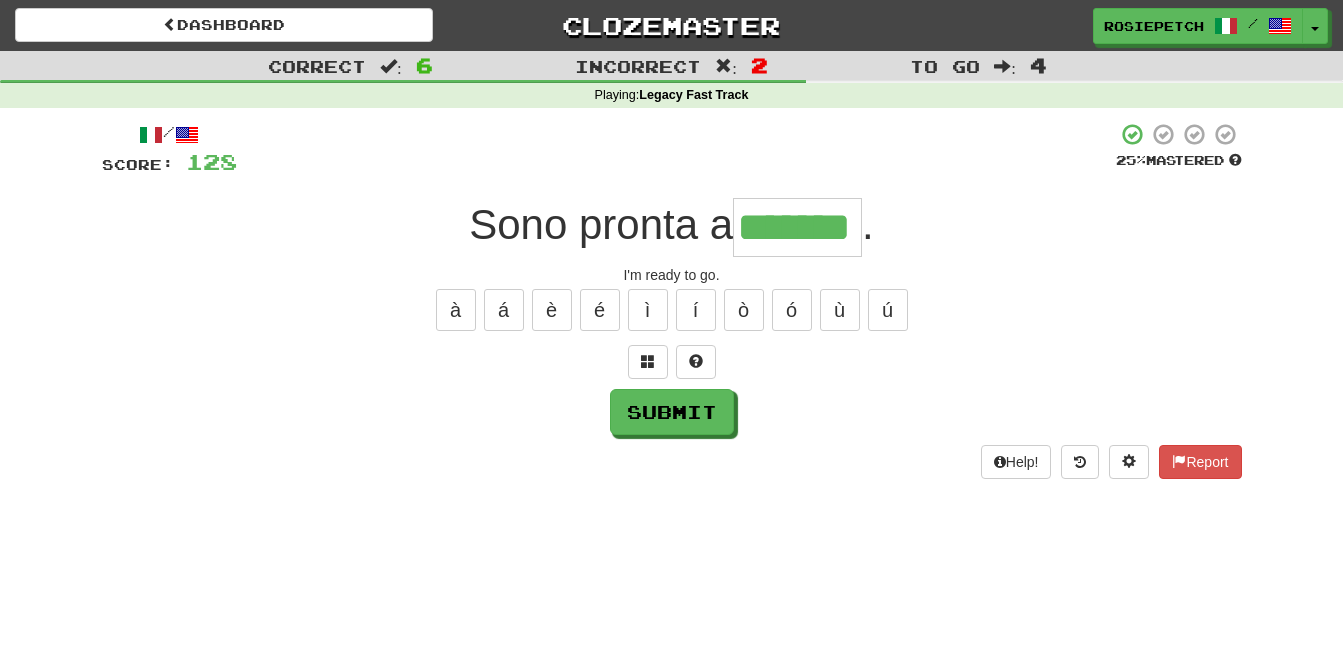 type on "*******" 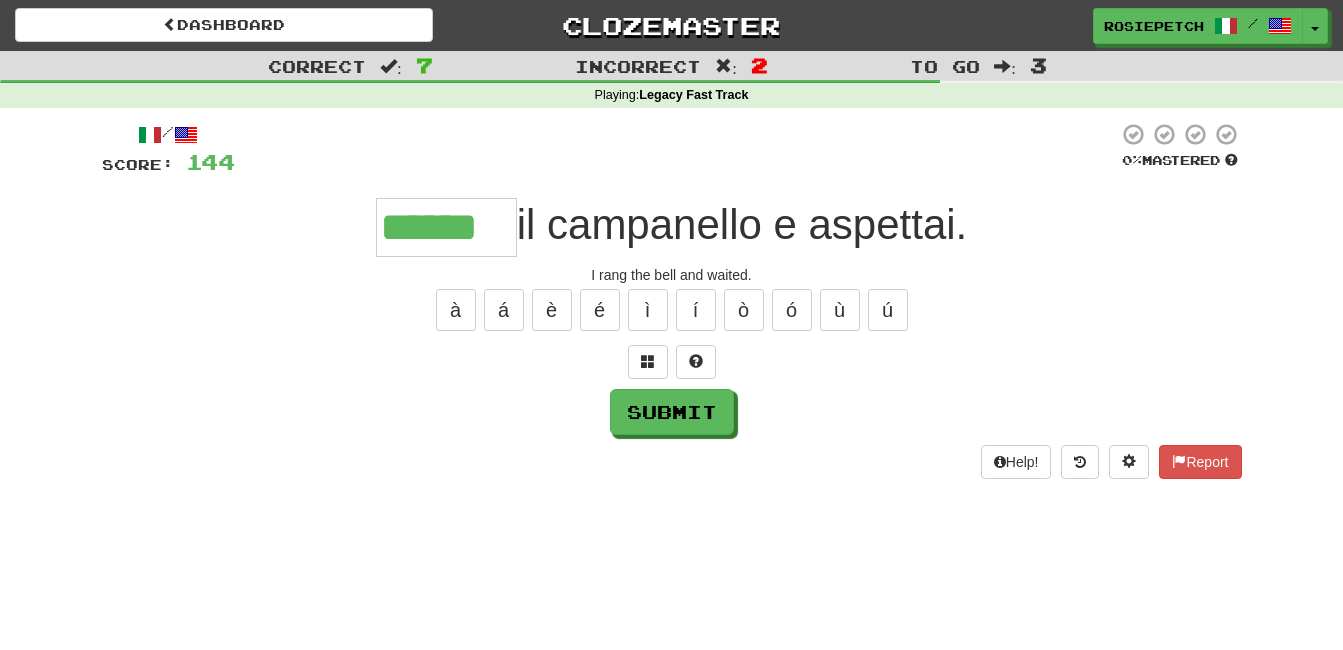 type on "******" 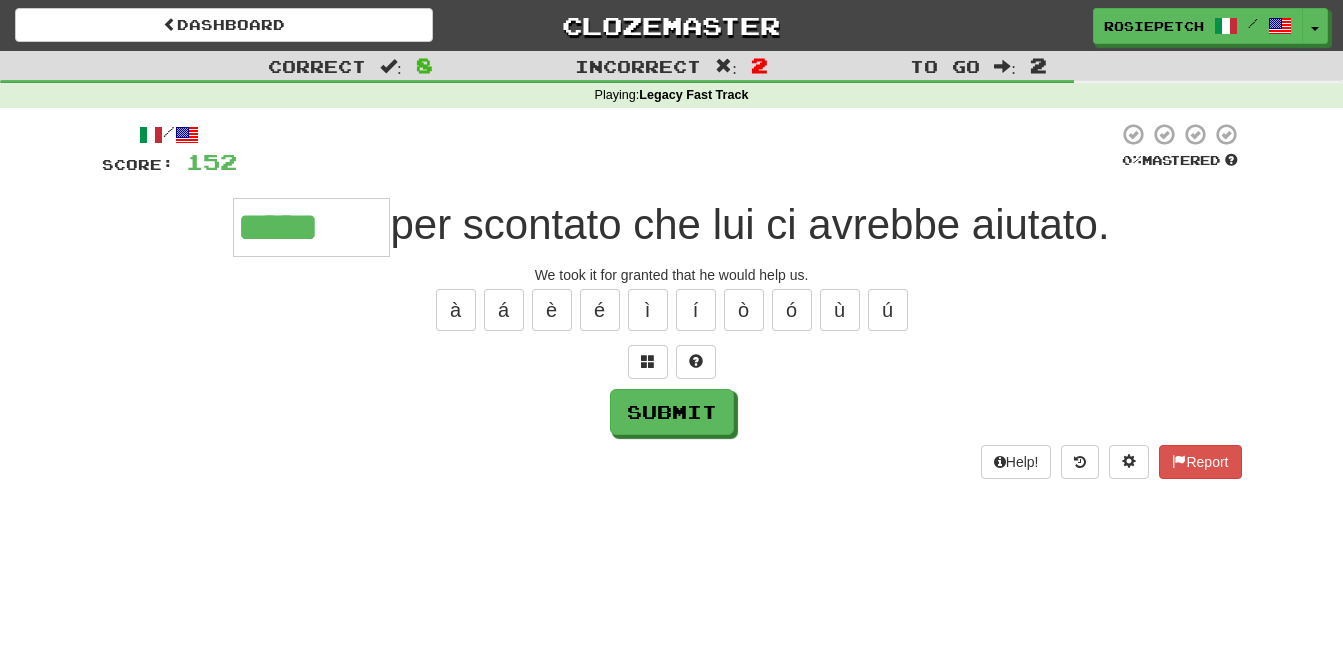 type on "*****" 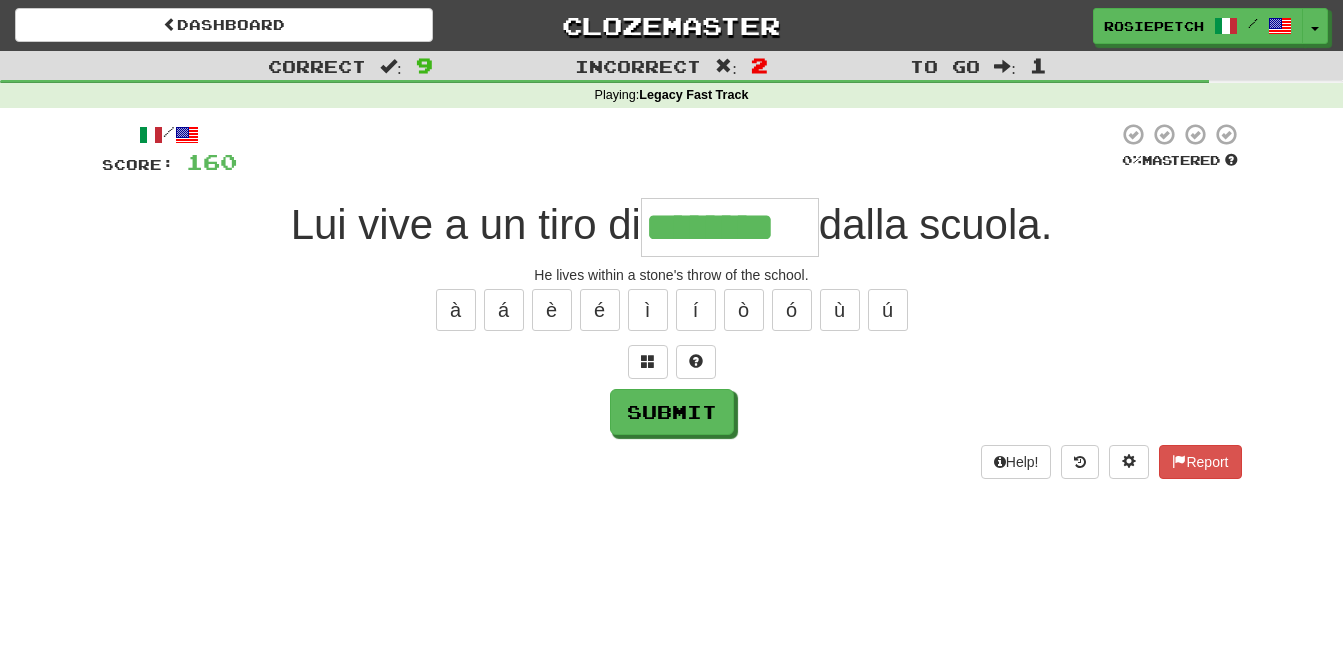 type on "********" 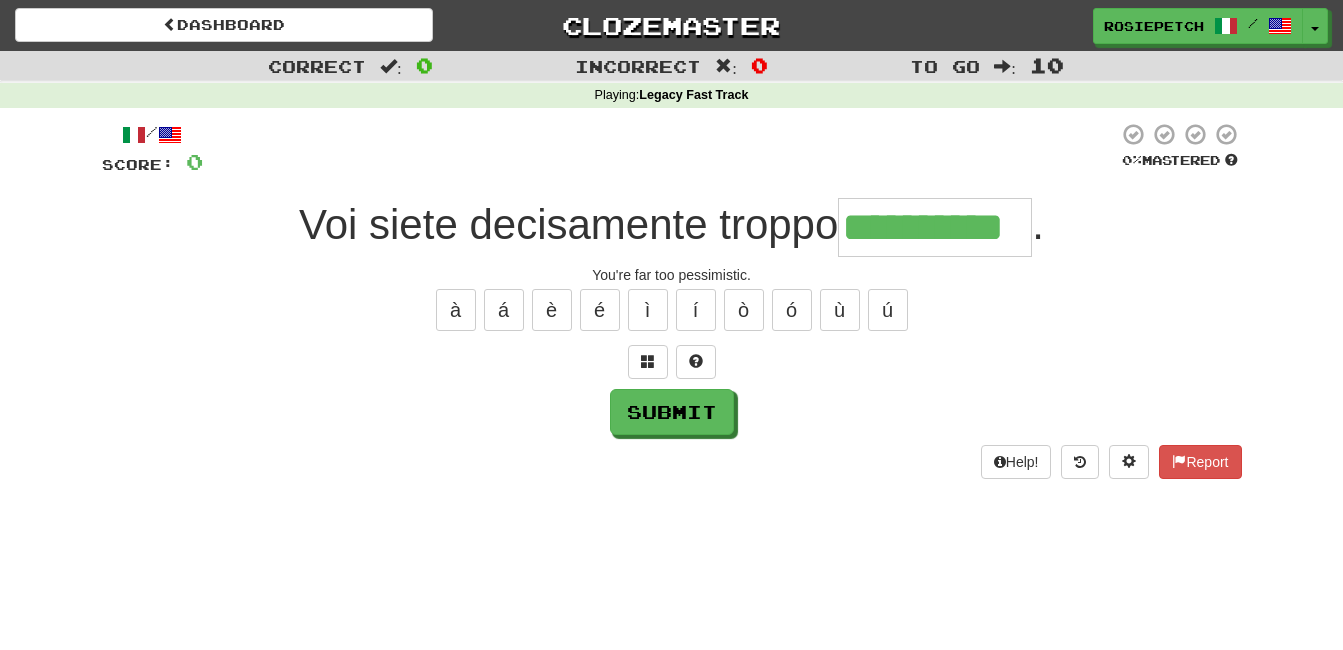 type on "**********" 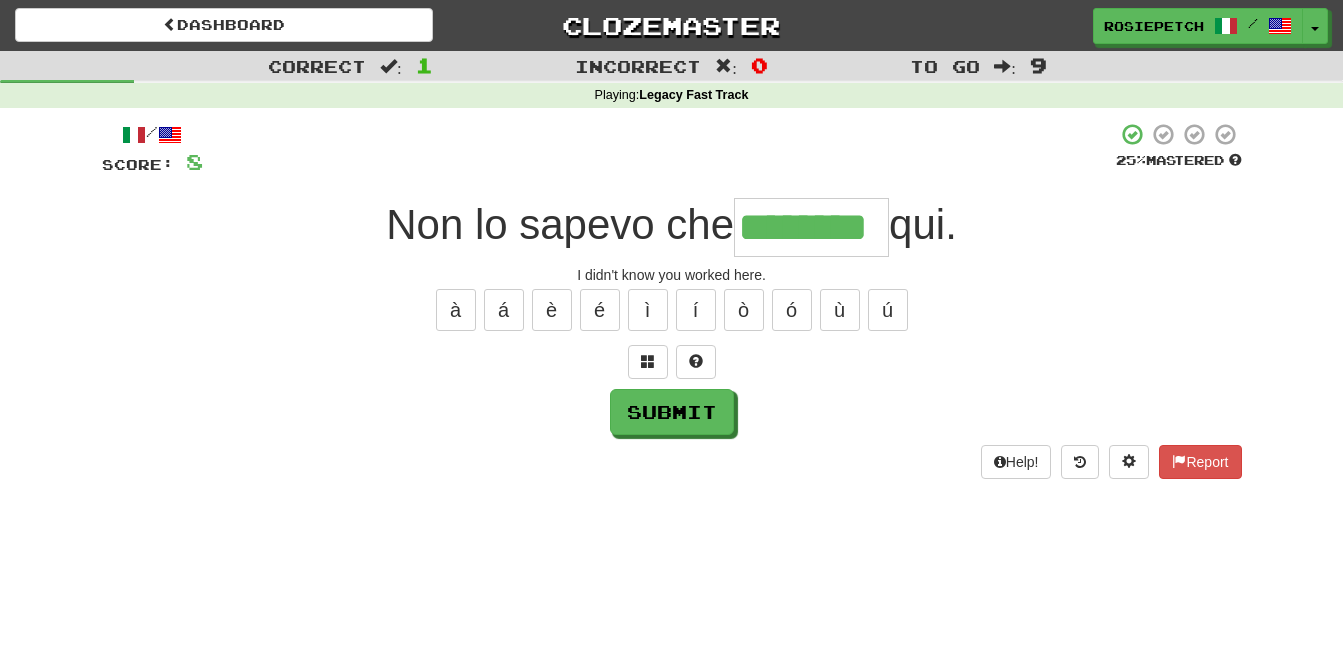 type on "********" 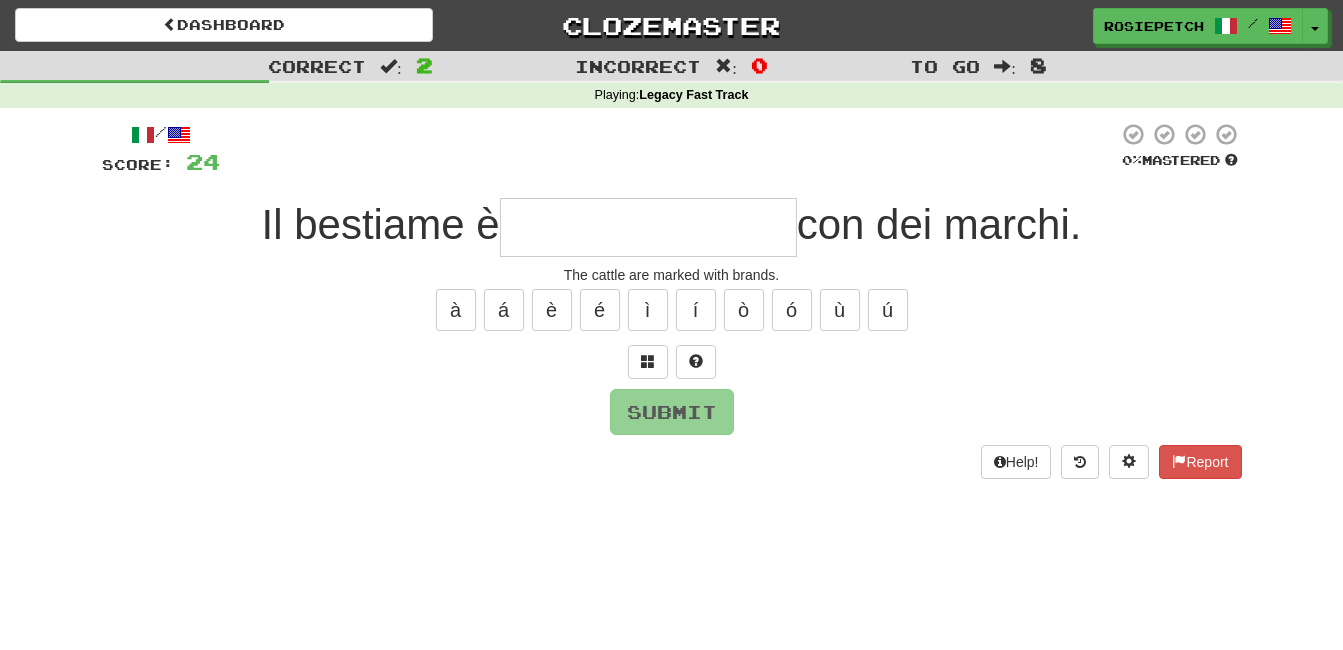 type on "**********" 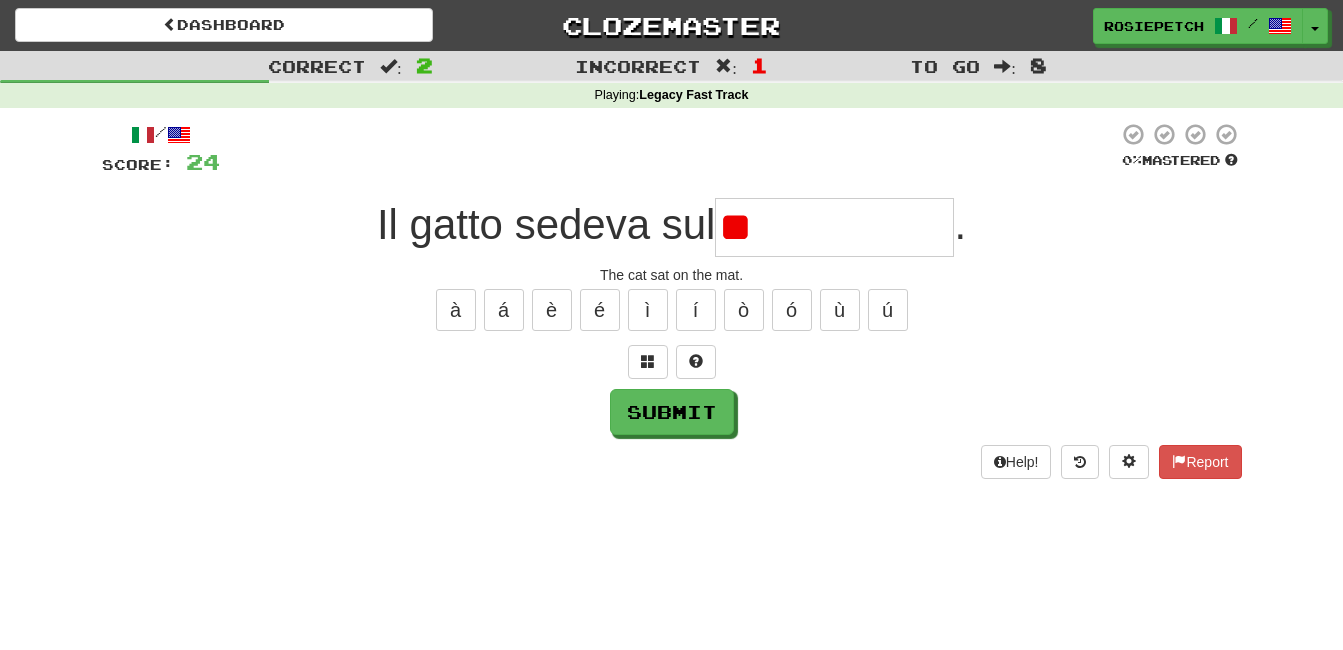 type on "*" 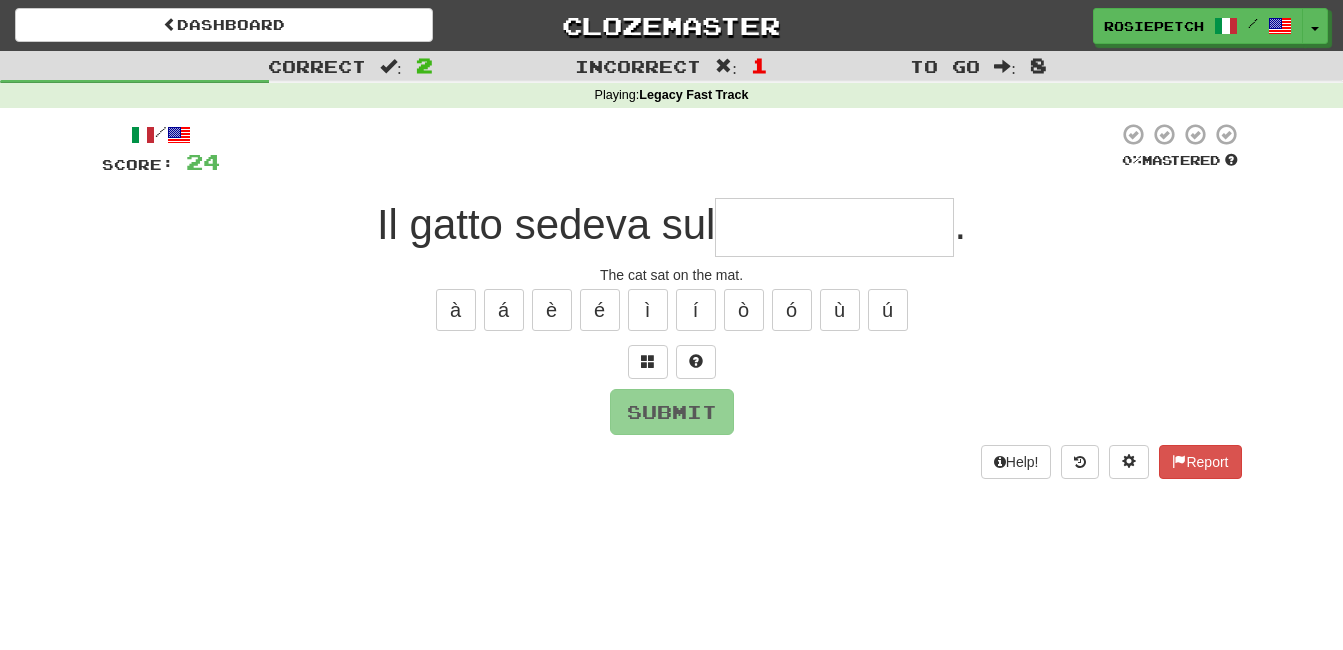 type on "**********" 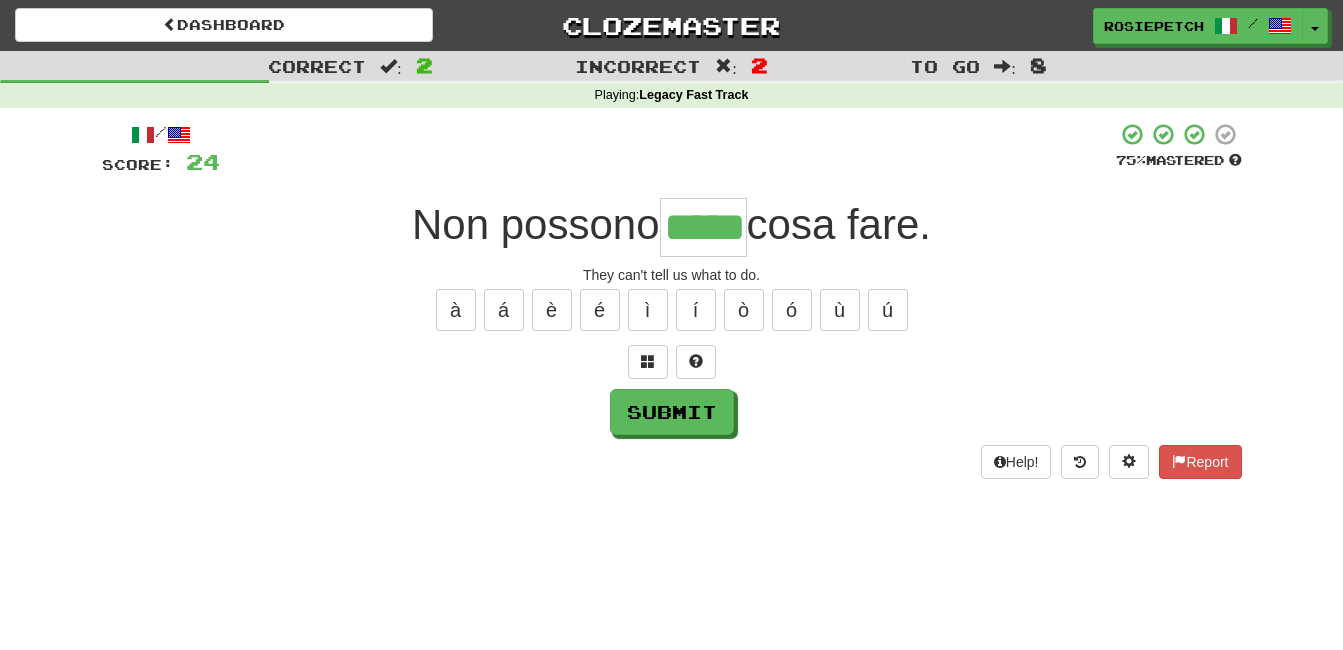 type on "*****" 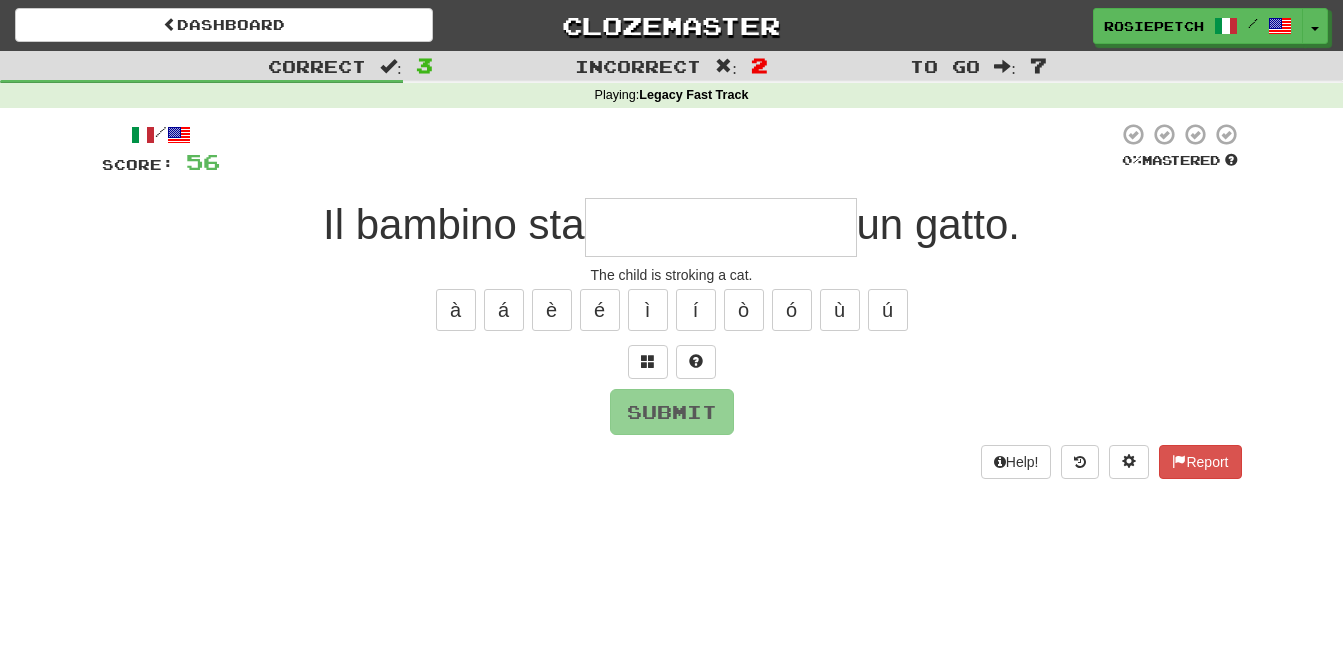 type on "*" 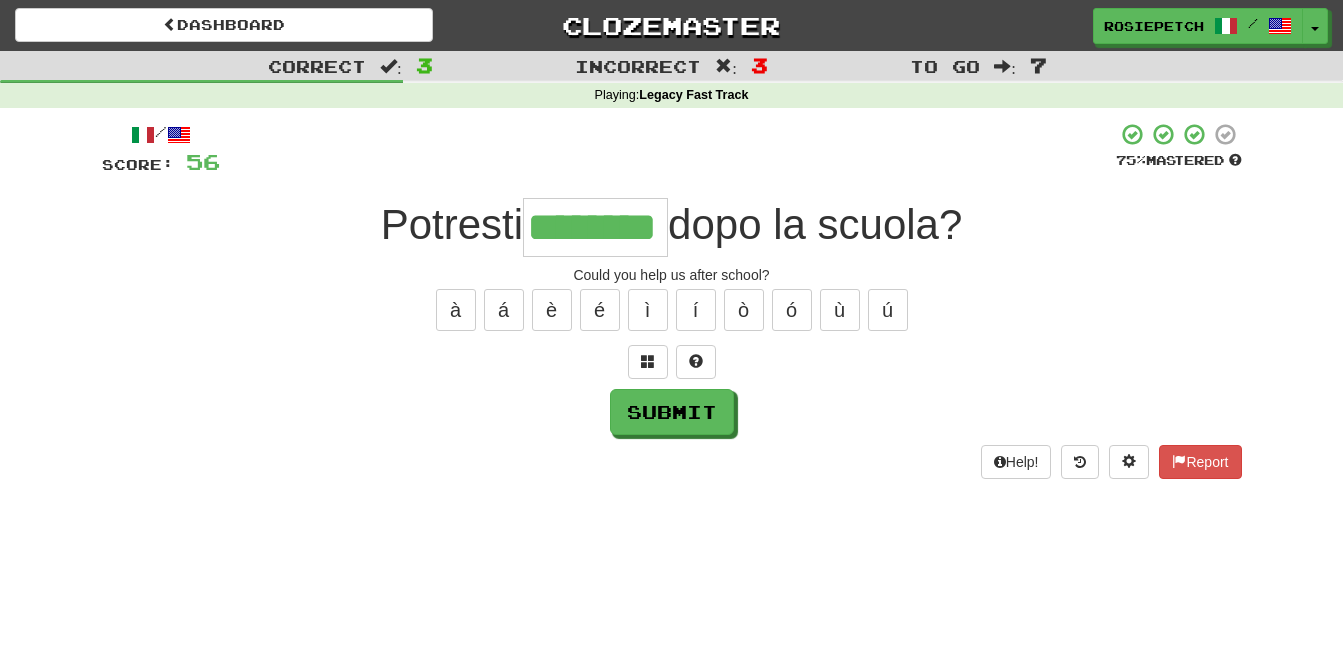 type on "********" 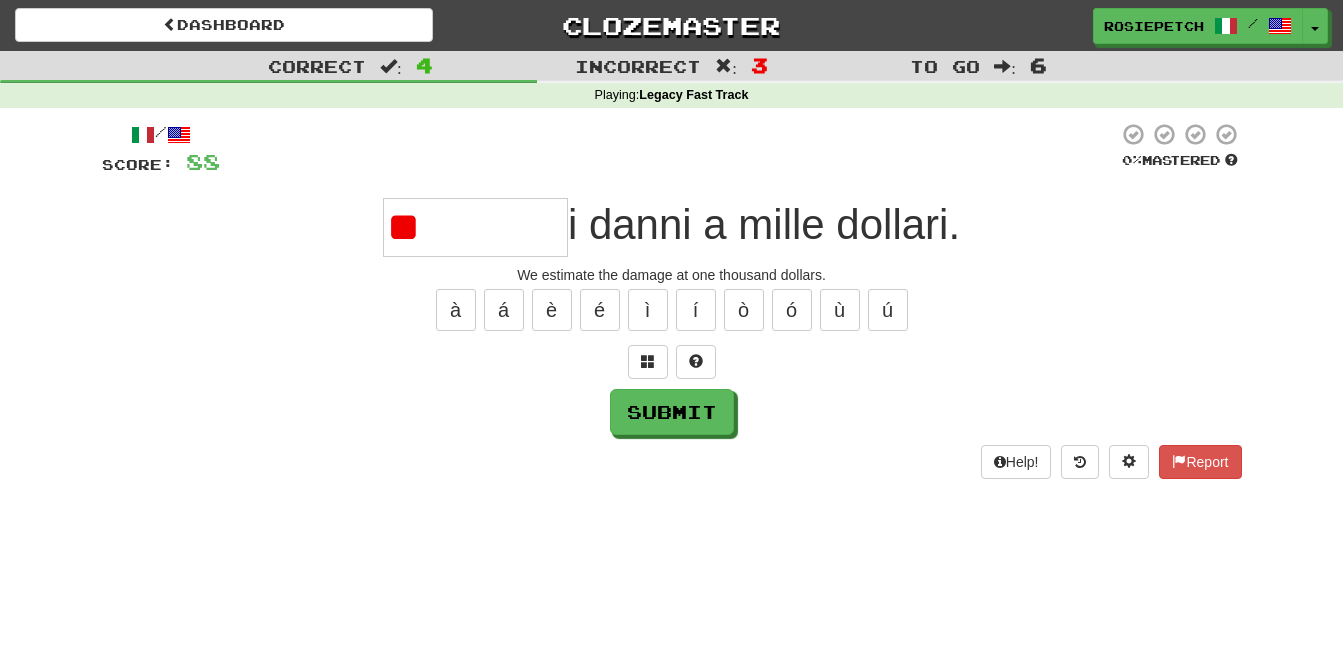 type on "*" 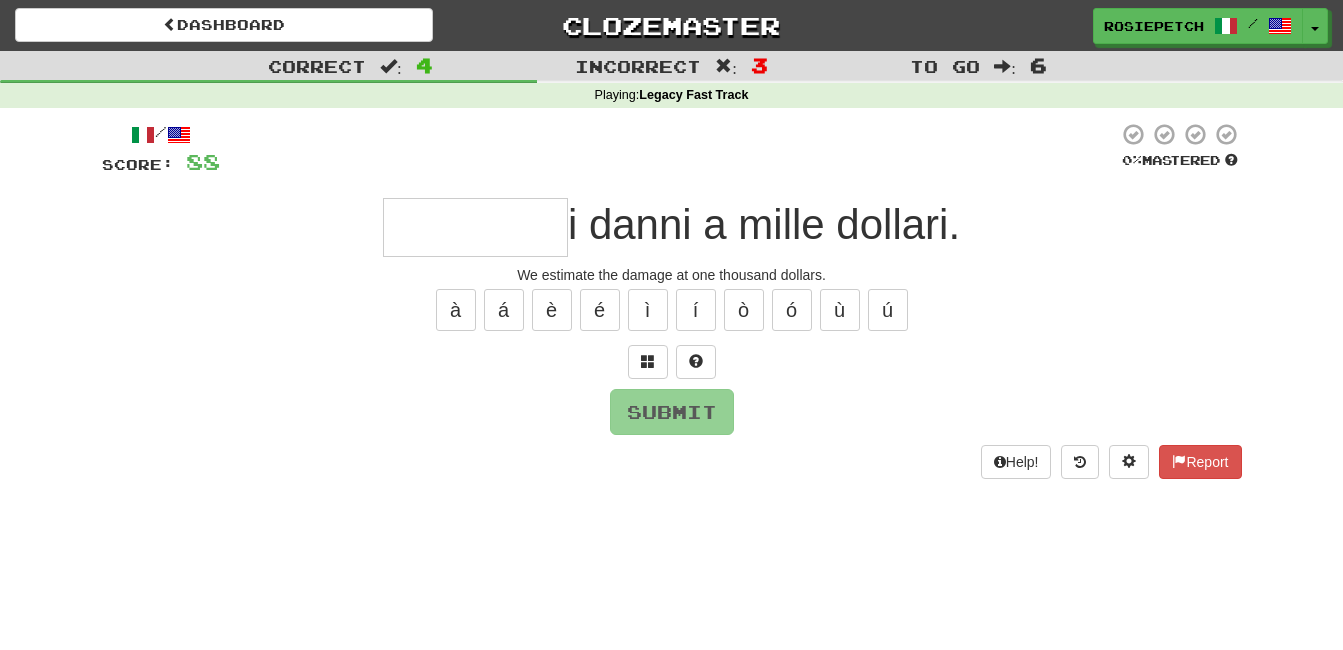 type on "********" 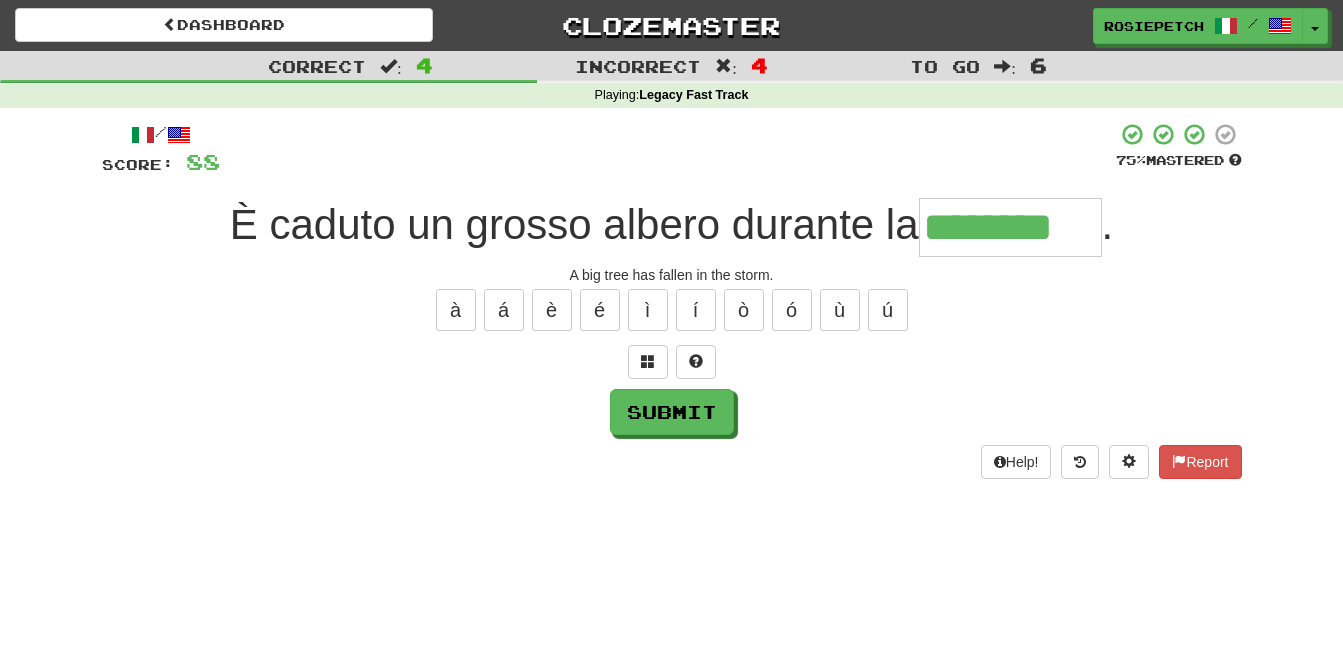 type on "********" 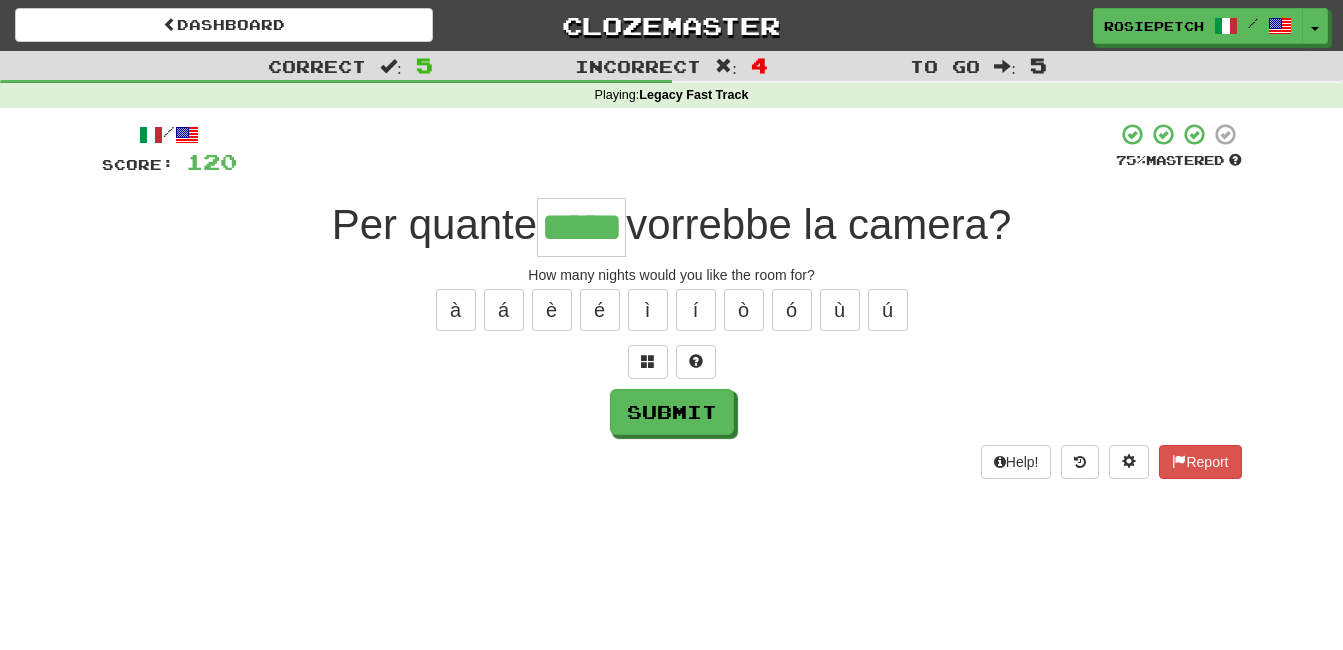 type on "*****" 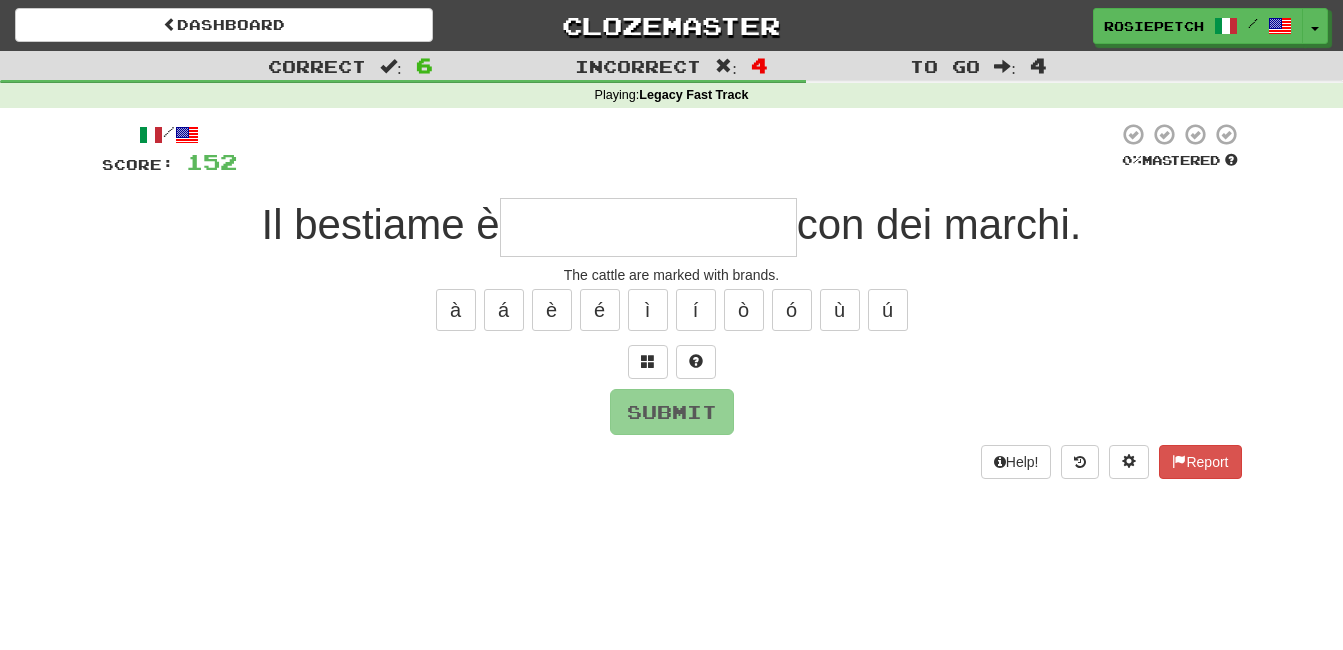 type on "*" 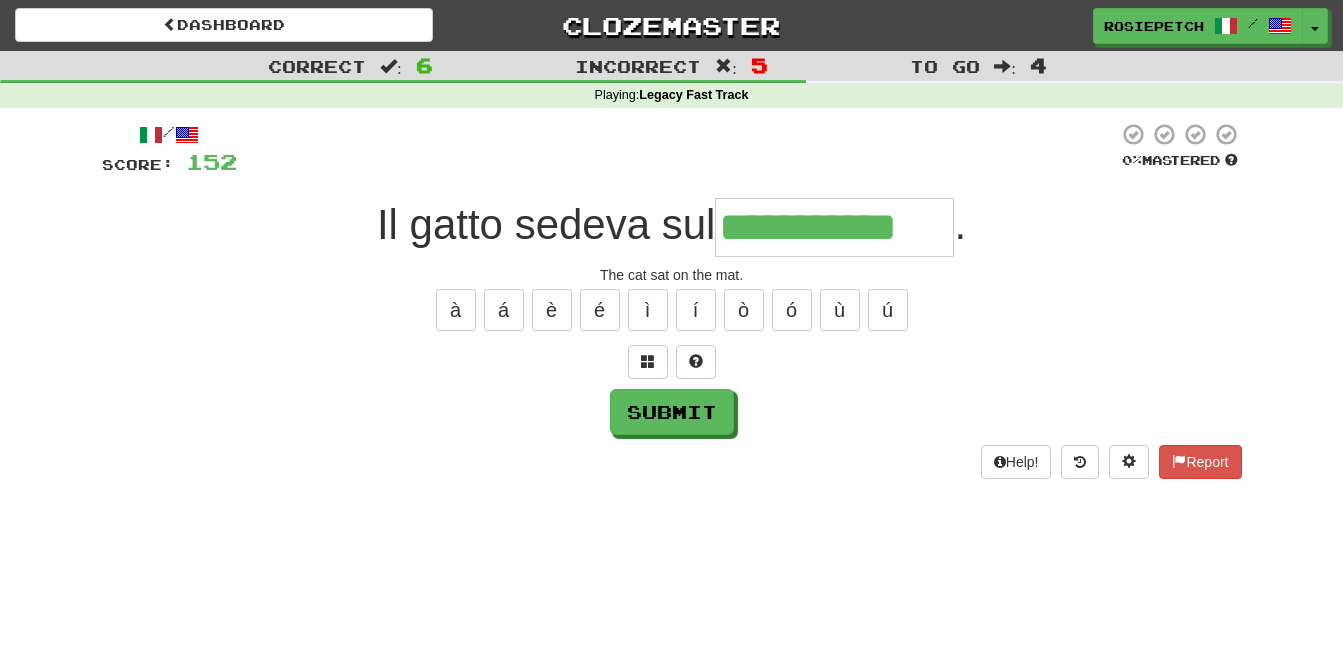 type on "**********" 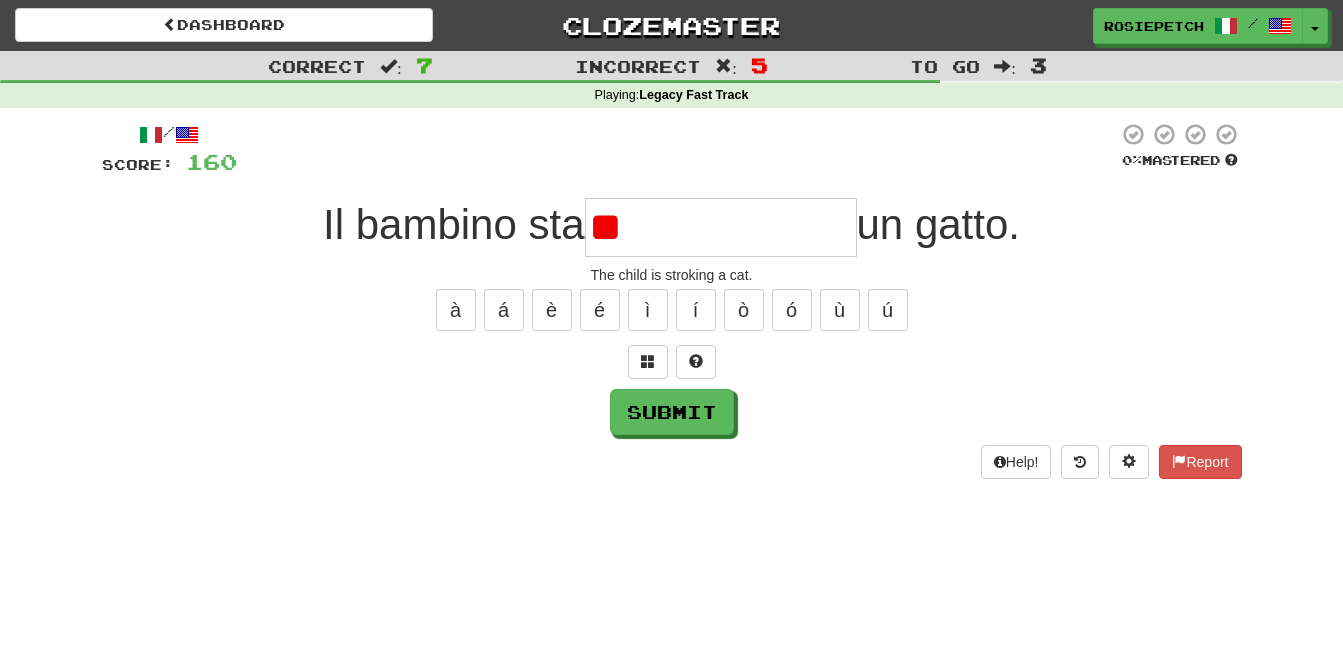 type on "*" 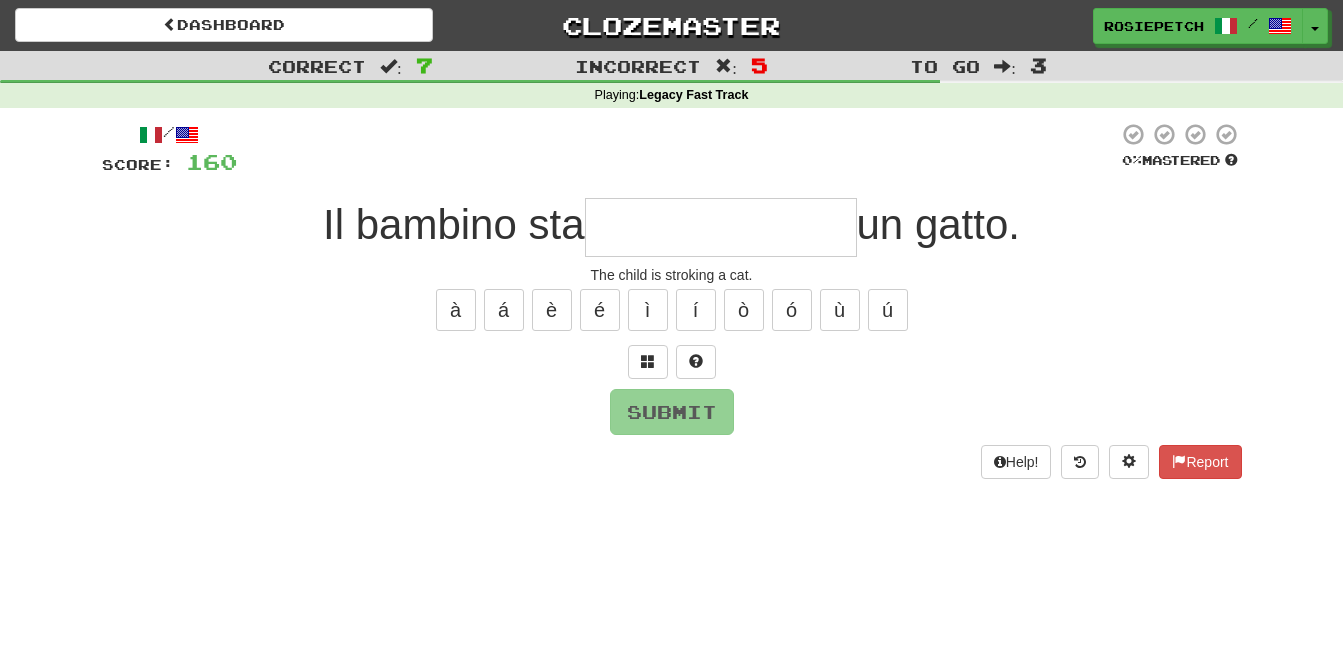 type on "*" 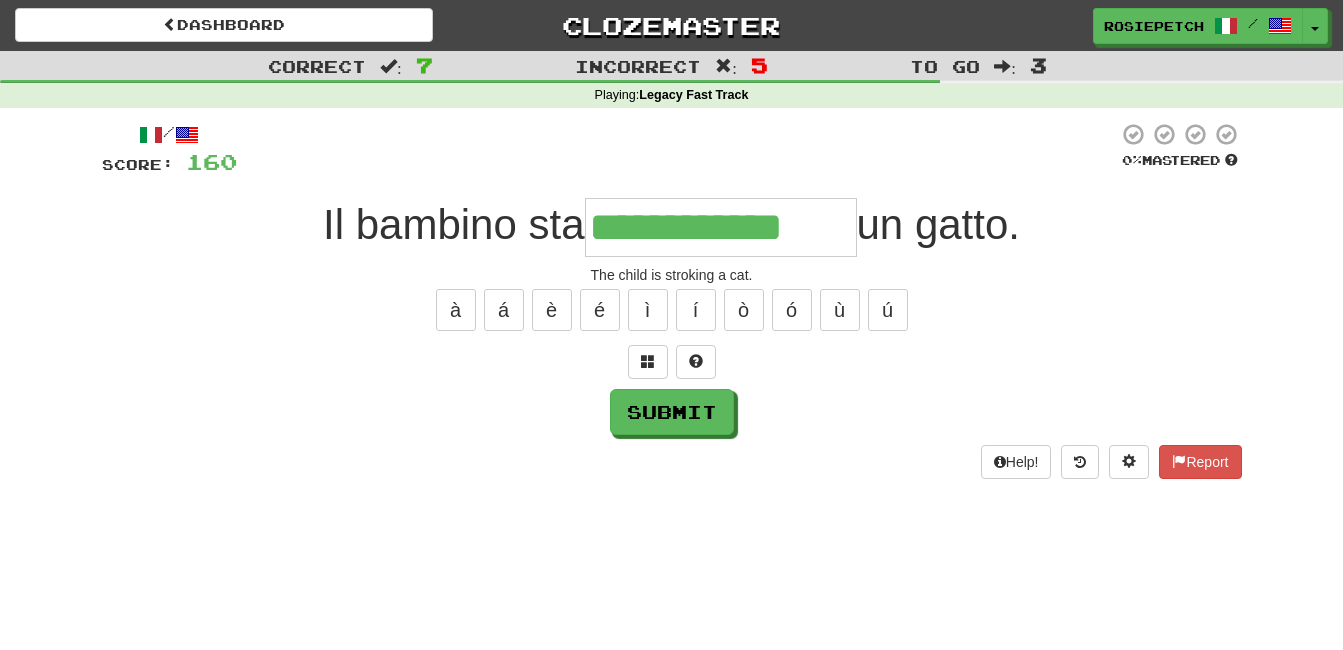 type on "**********" 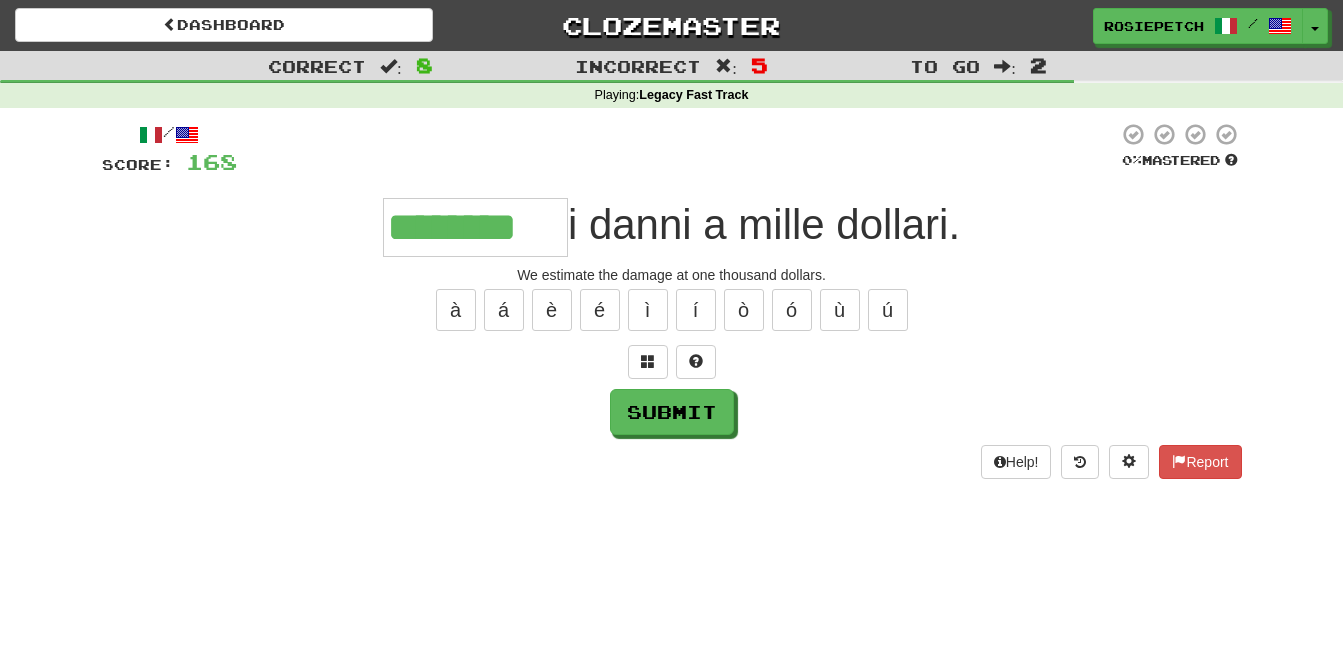 type on "********" 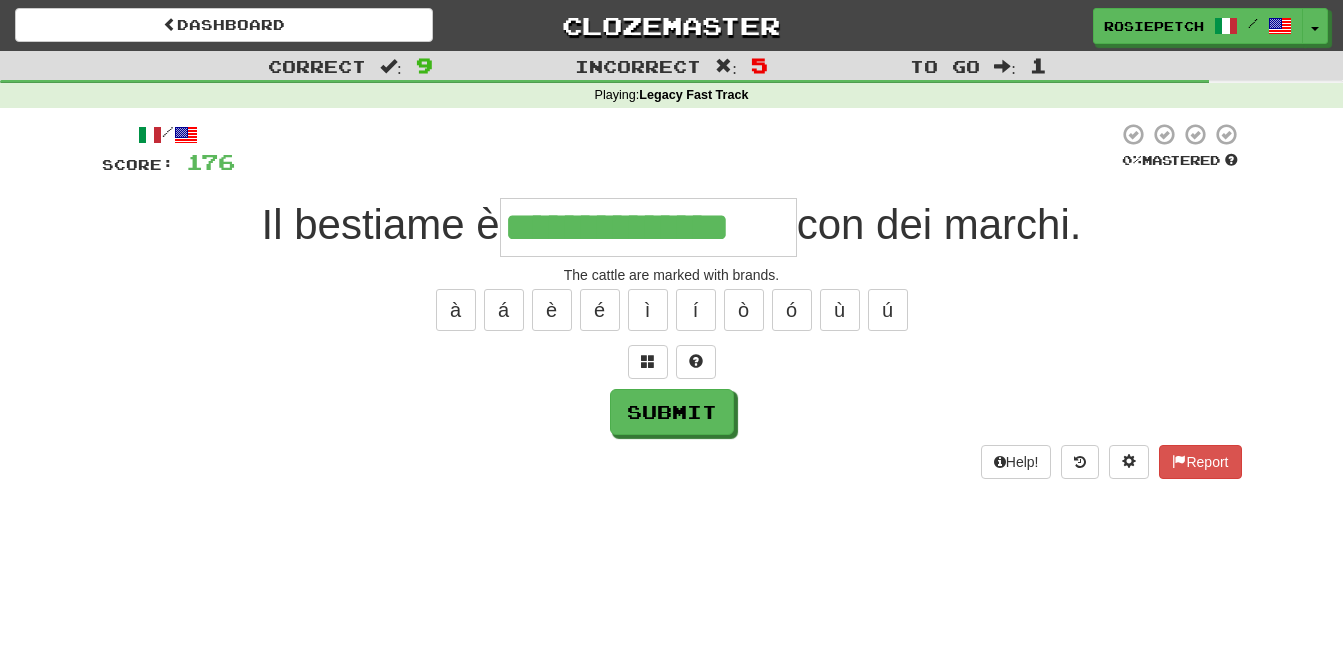 type on "**********" 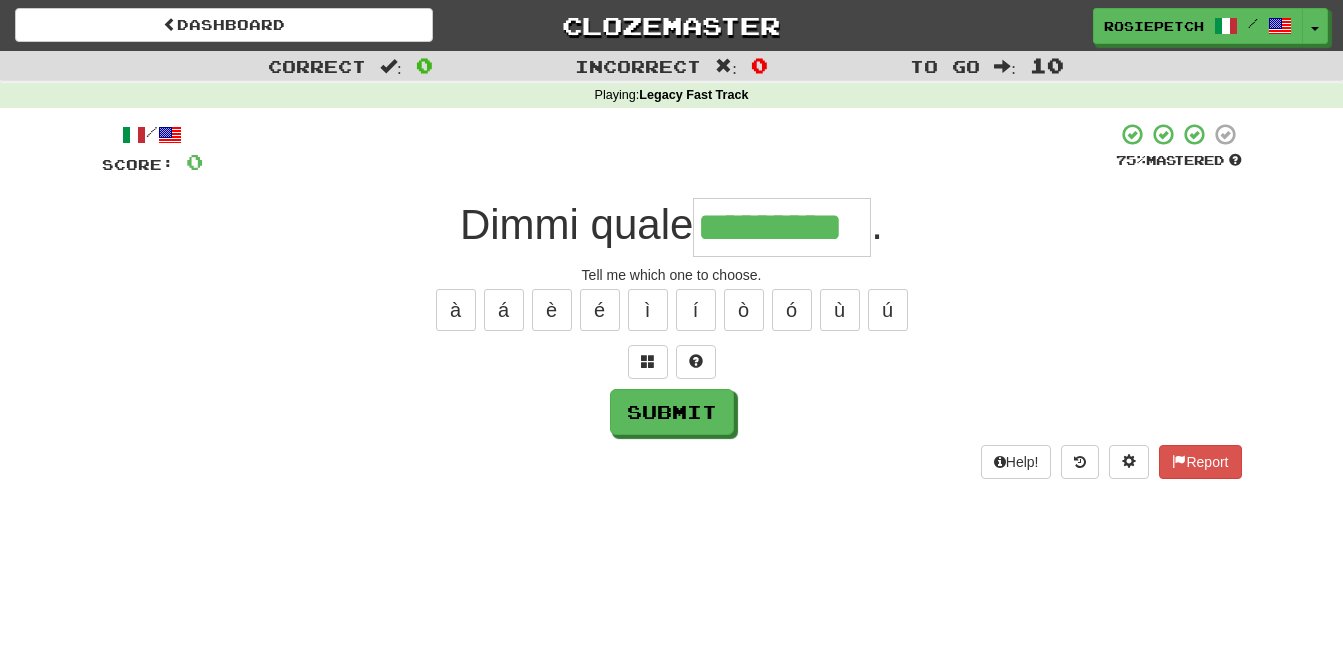 type on "*********" 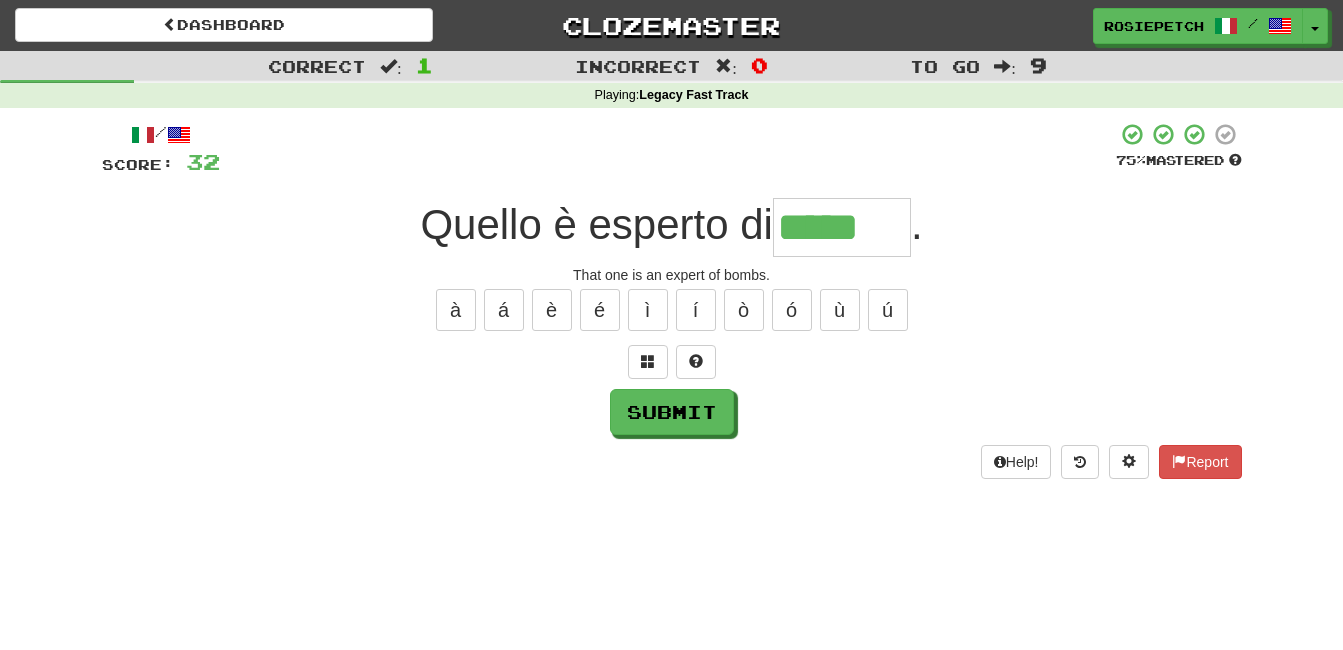 type on "*****" 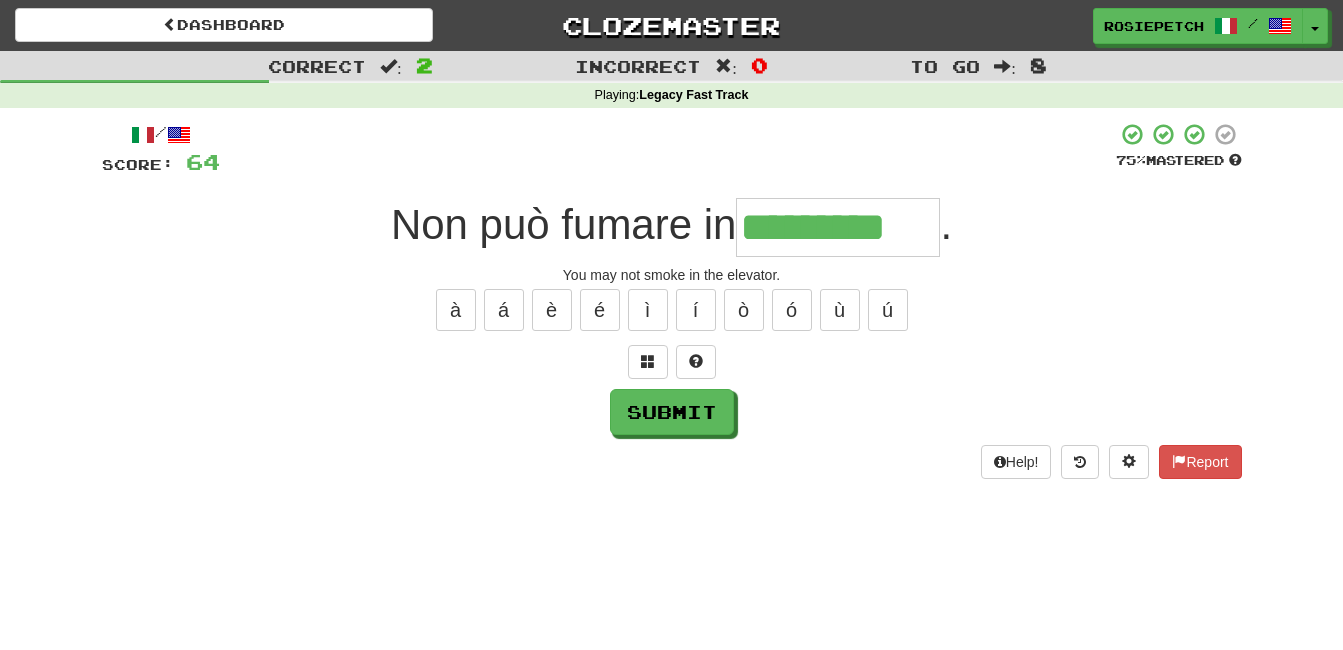 type on "*********" 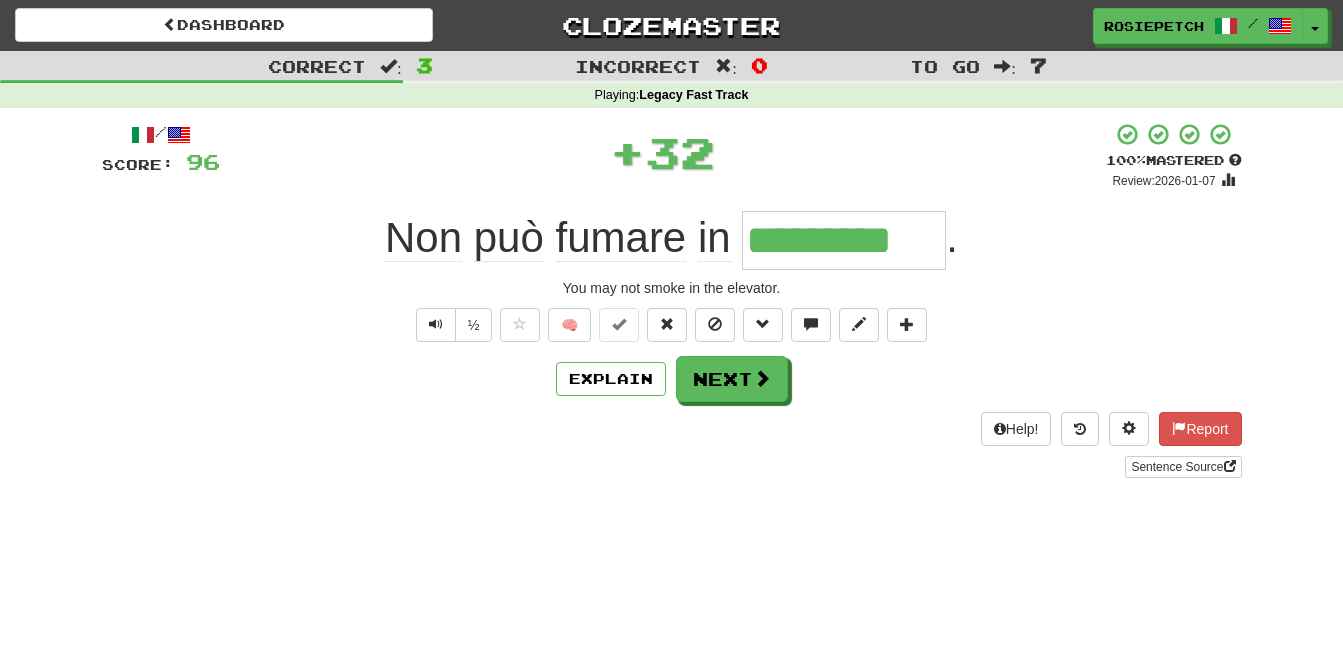 type 